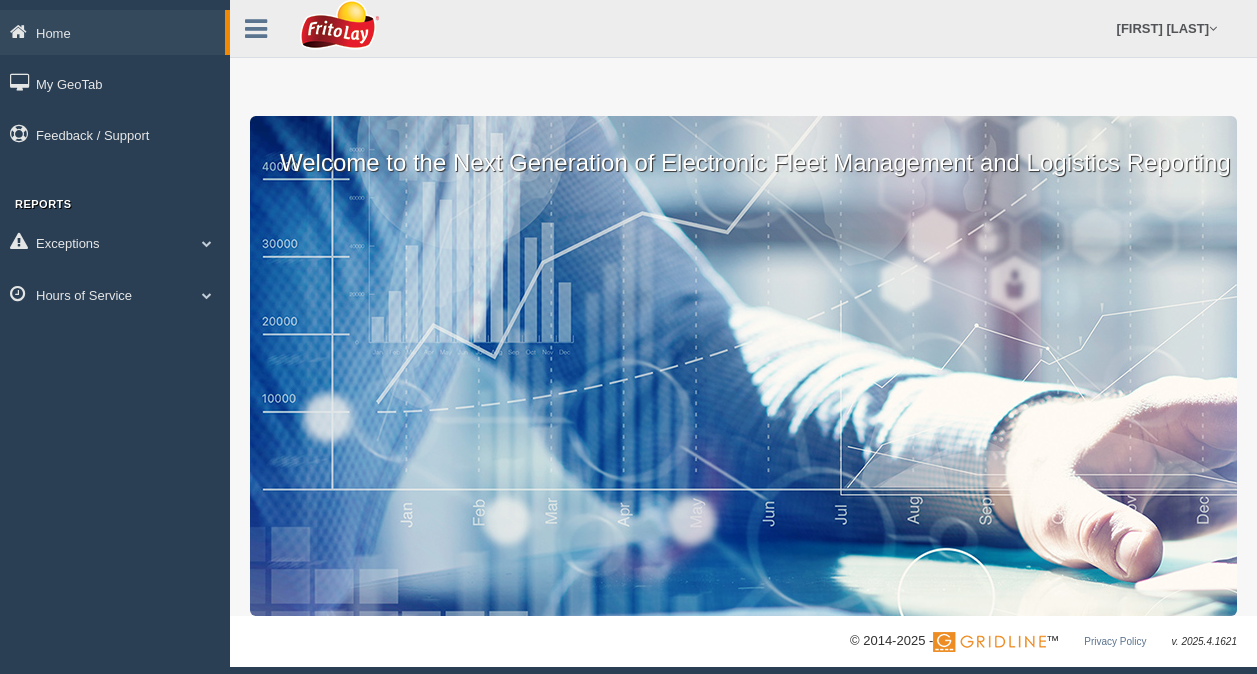 scroll, scrollTop: 0, scrollLeft: 0, axis: both 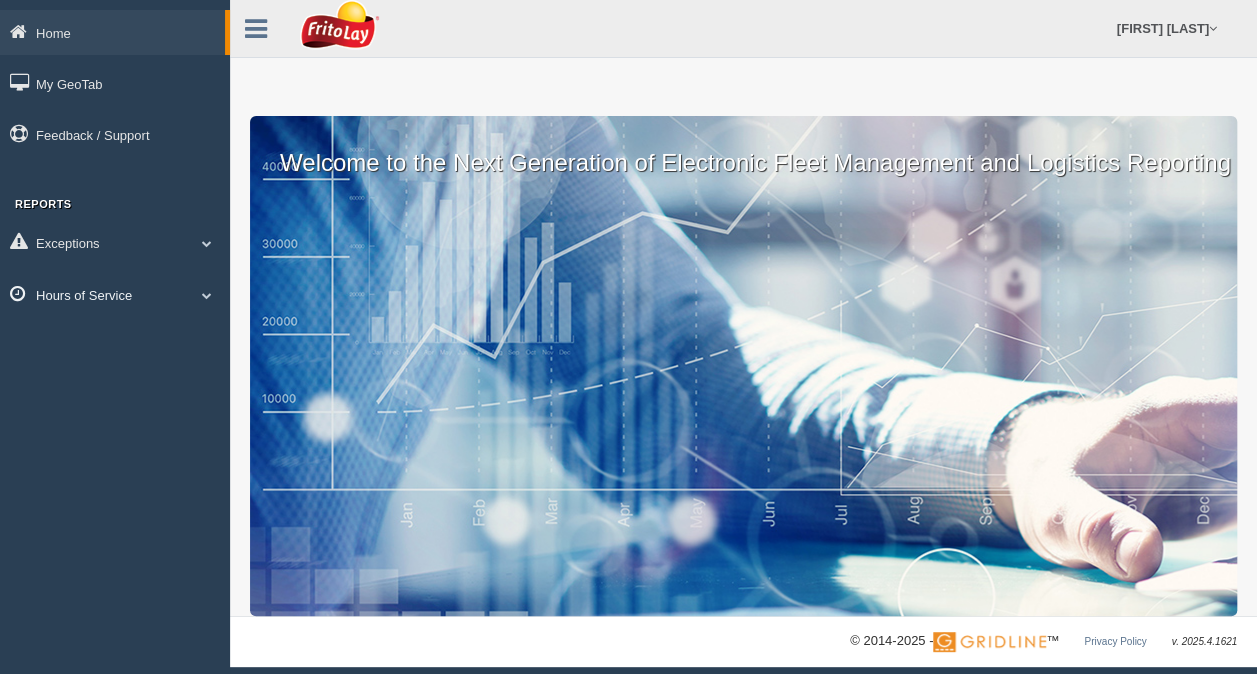 click on "Hours of Service" at bounding box center [115, 294] 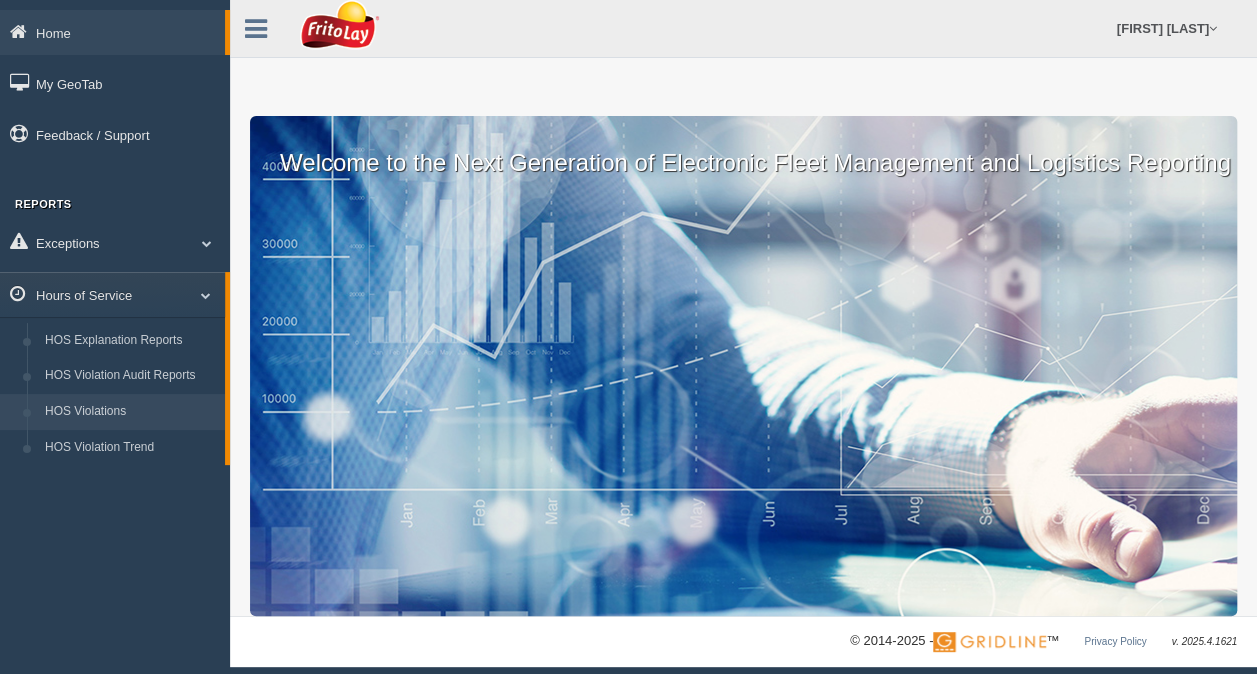click on "HOS Violations" at bounding box center [130, 412] 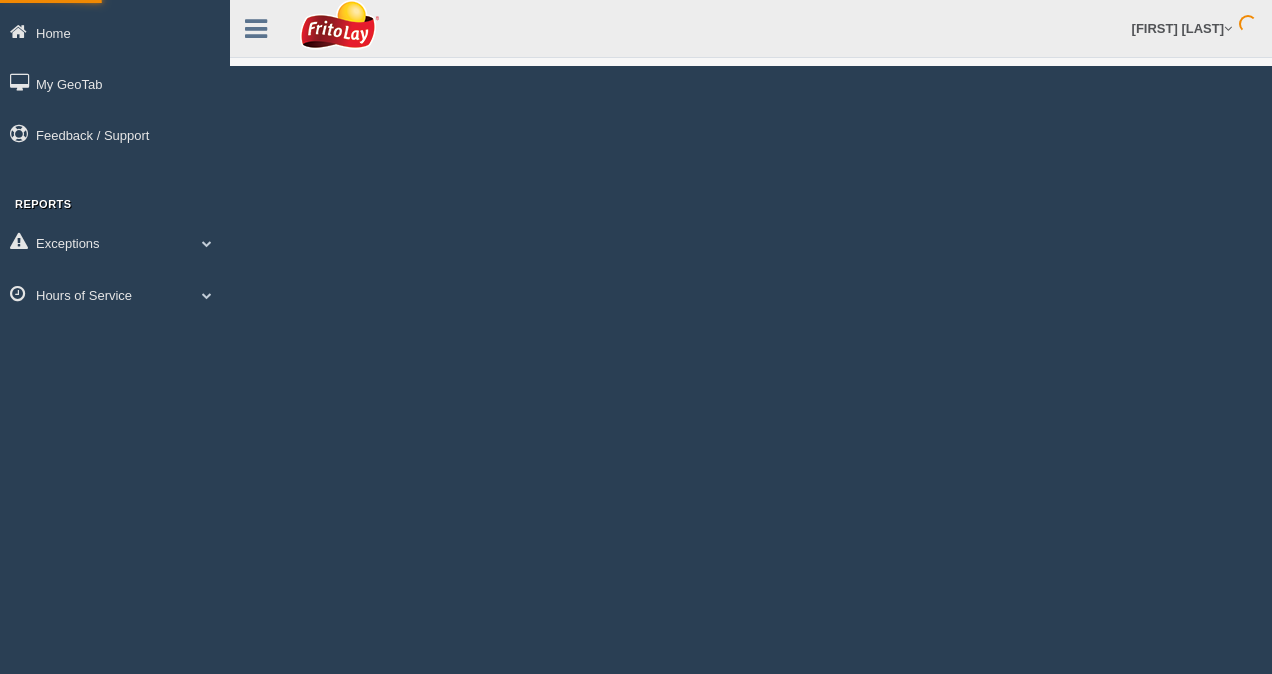scroll, scrollTop: 0, scrollLeft: 0, axis: both 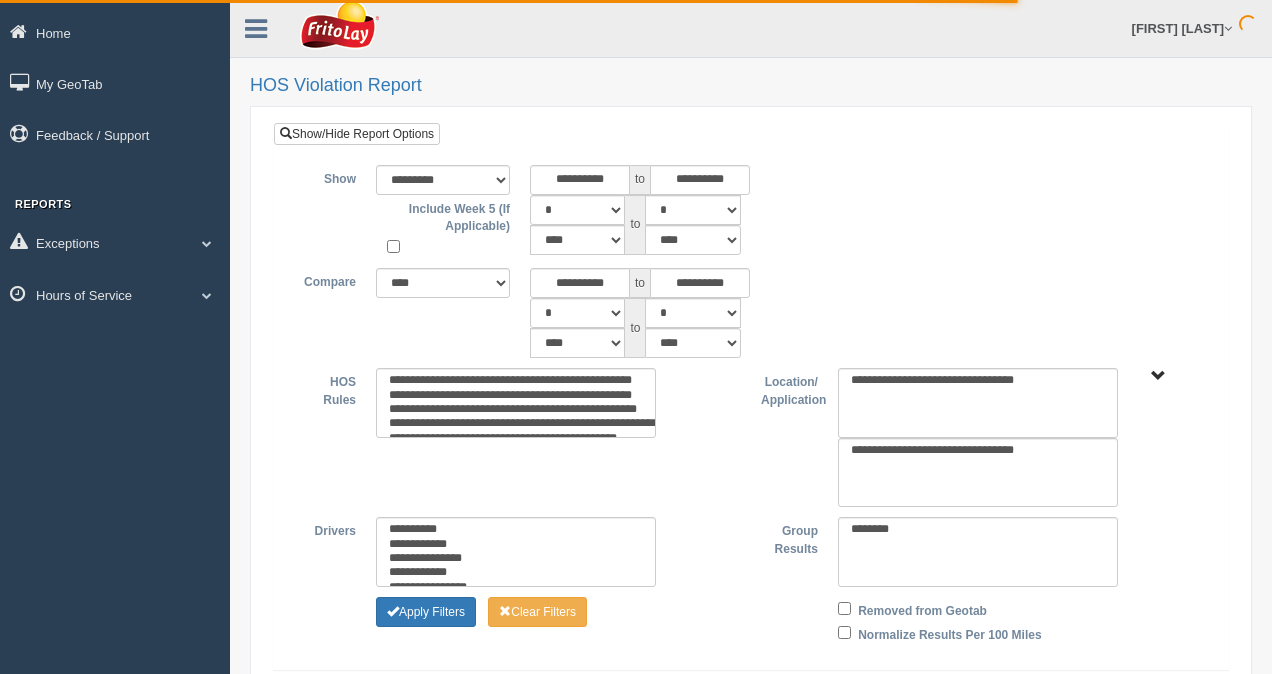 type on "*********" 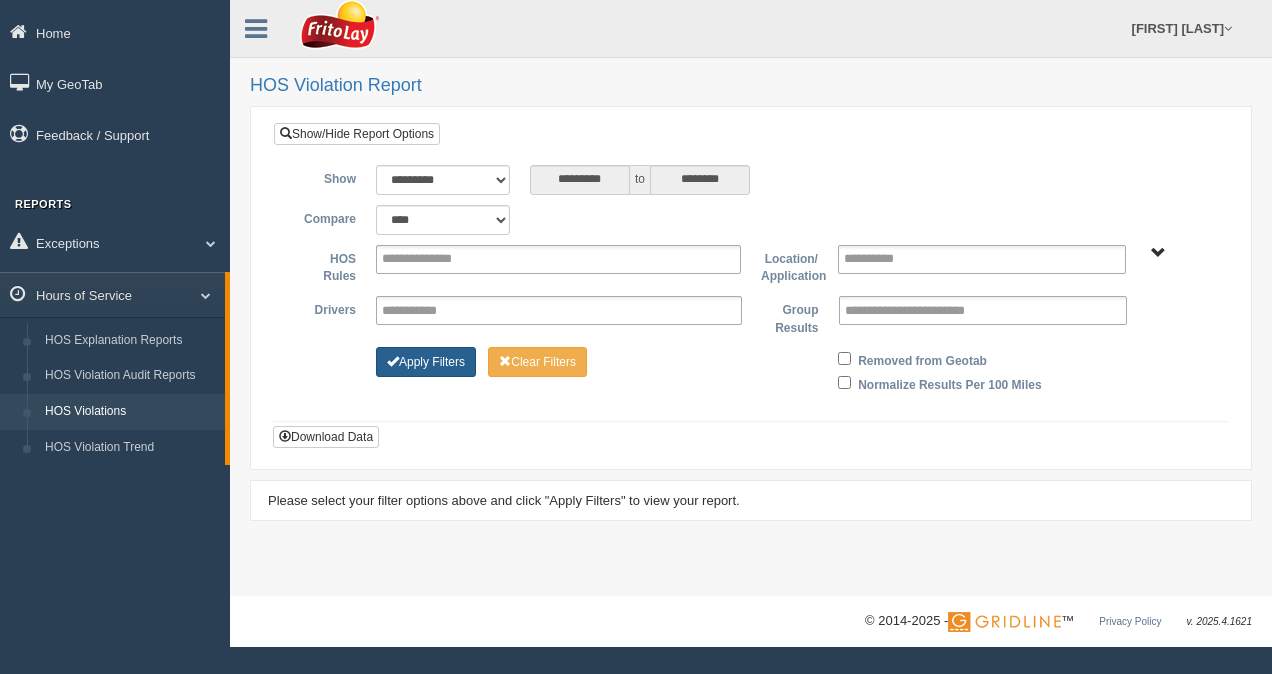 click on "Apply Filters" at bounding box center (426, 362) 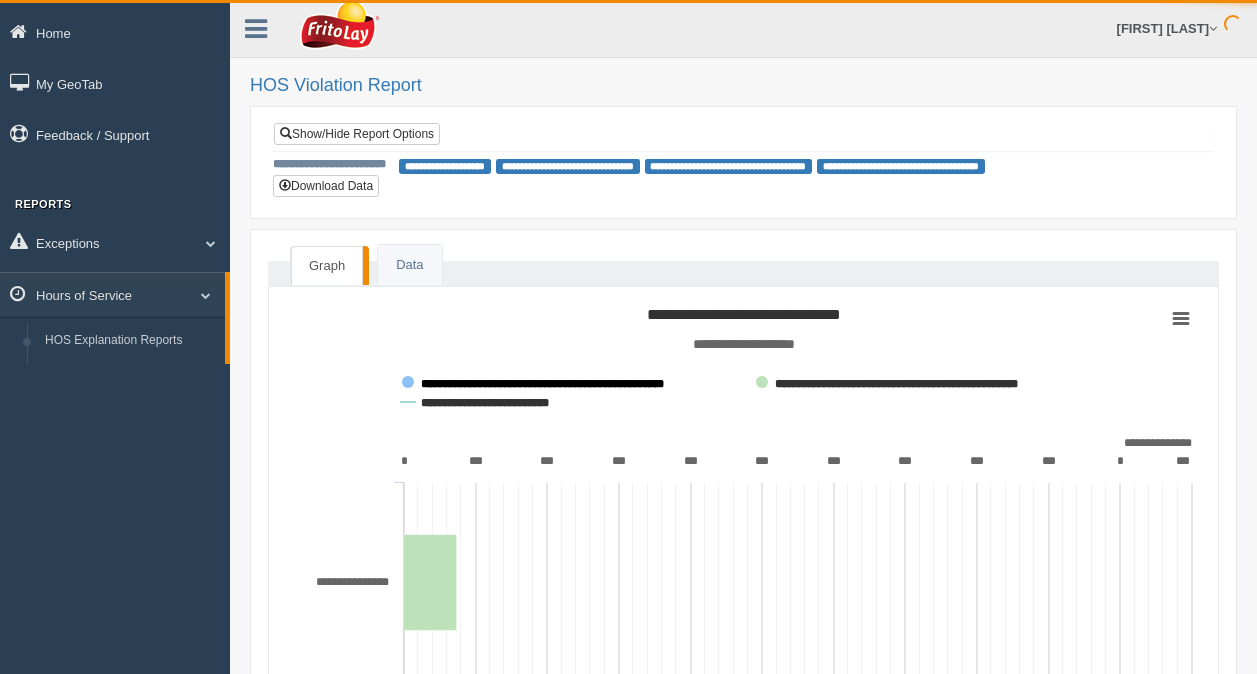 scroll, scrollTop: 0, scrollLeft: 0, axis: both 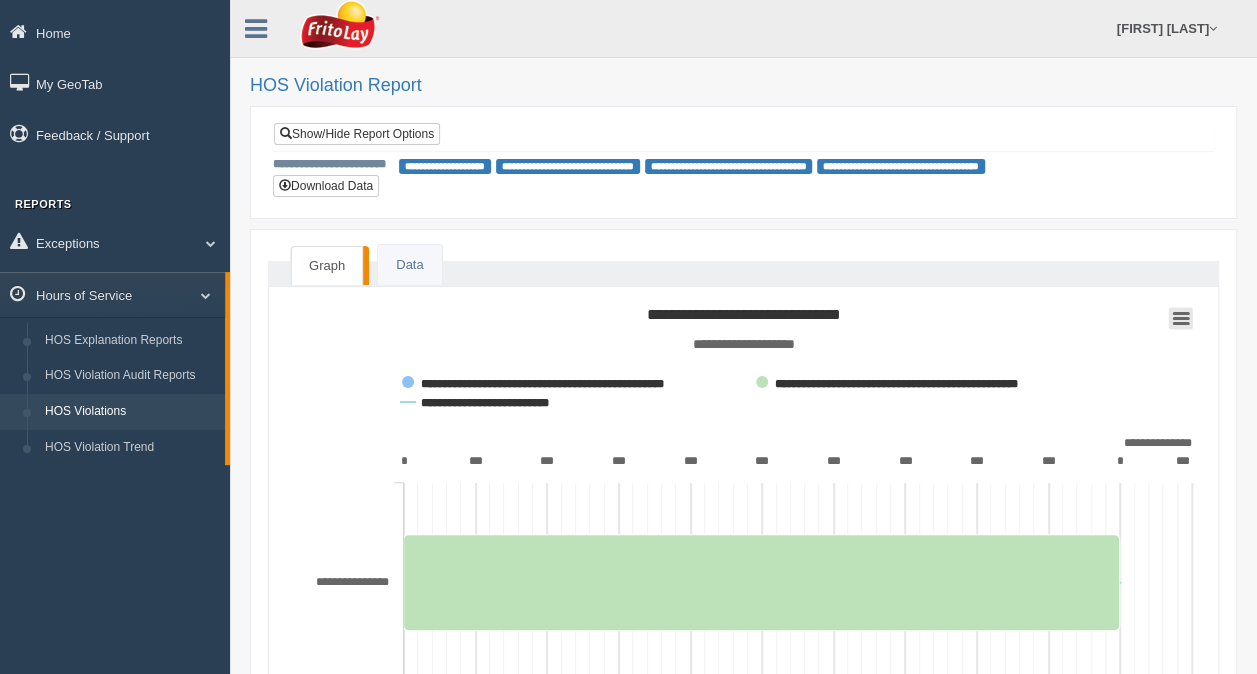 click 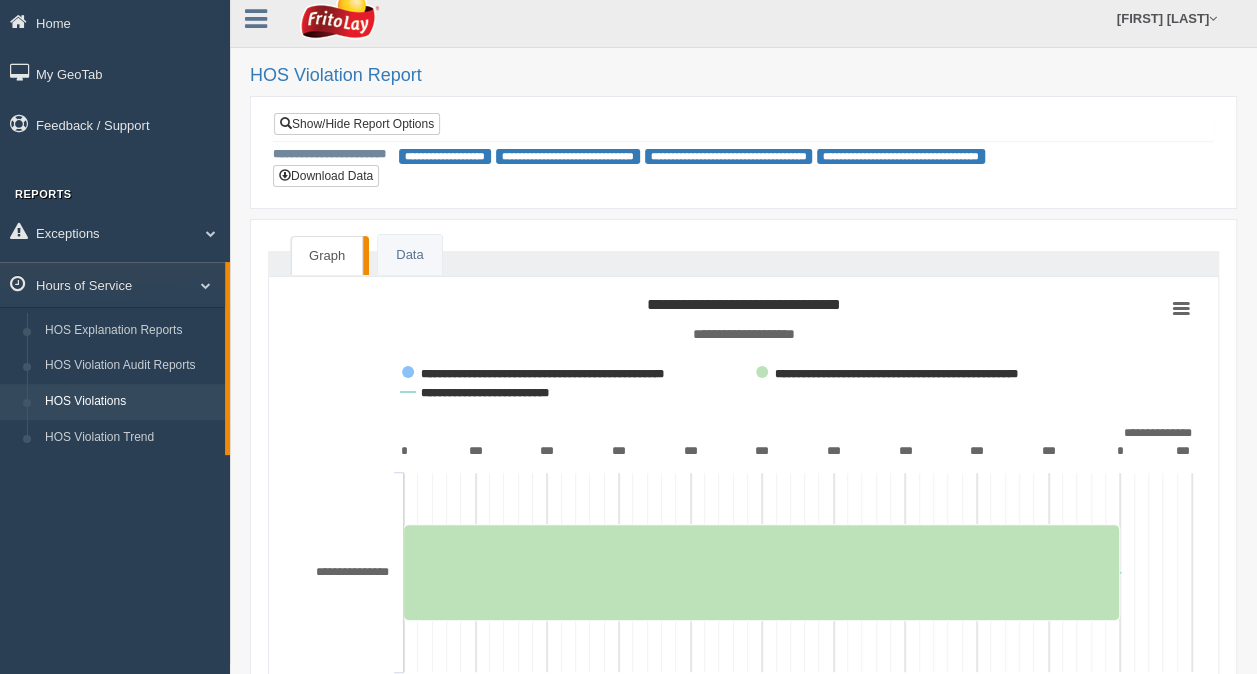 scroll, scrollTop: 8, scrollLeft: 0, axis: vertical 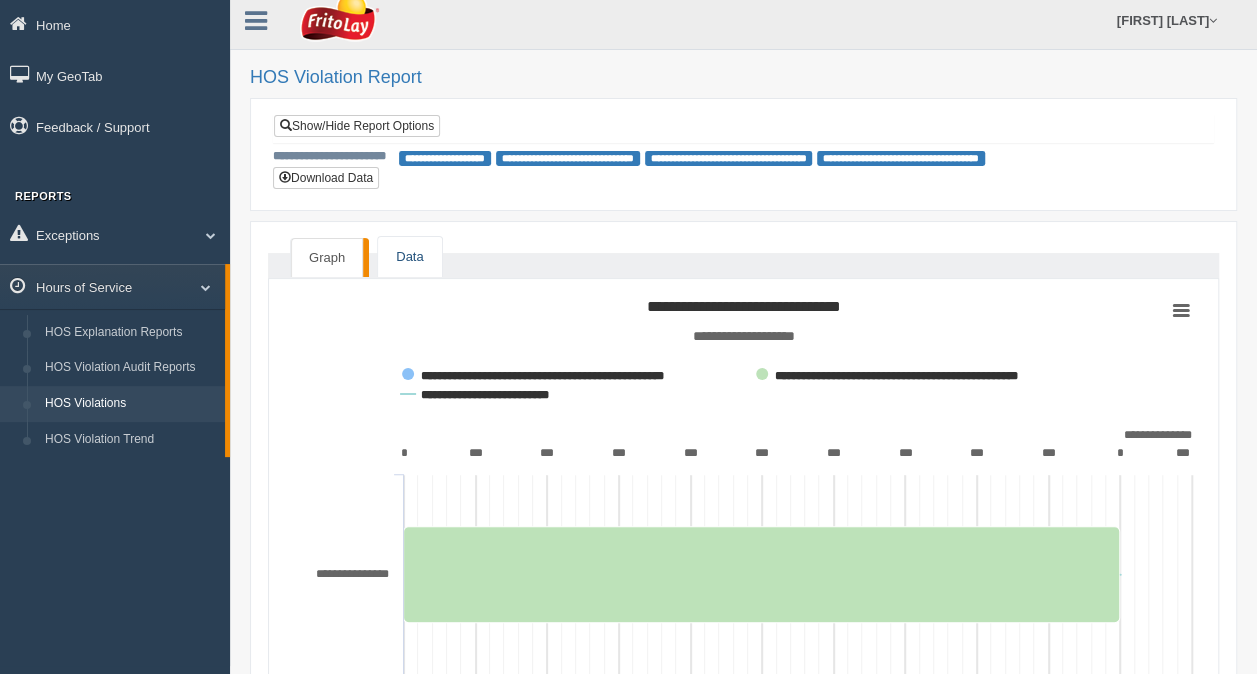 click on "Data" at bounding box center (409, 257) 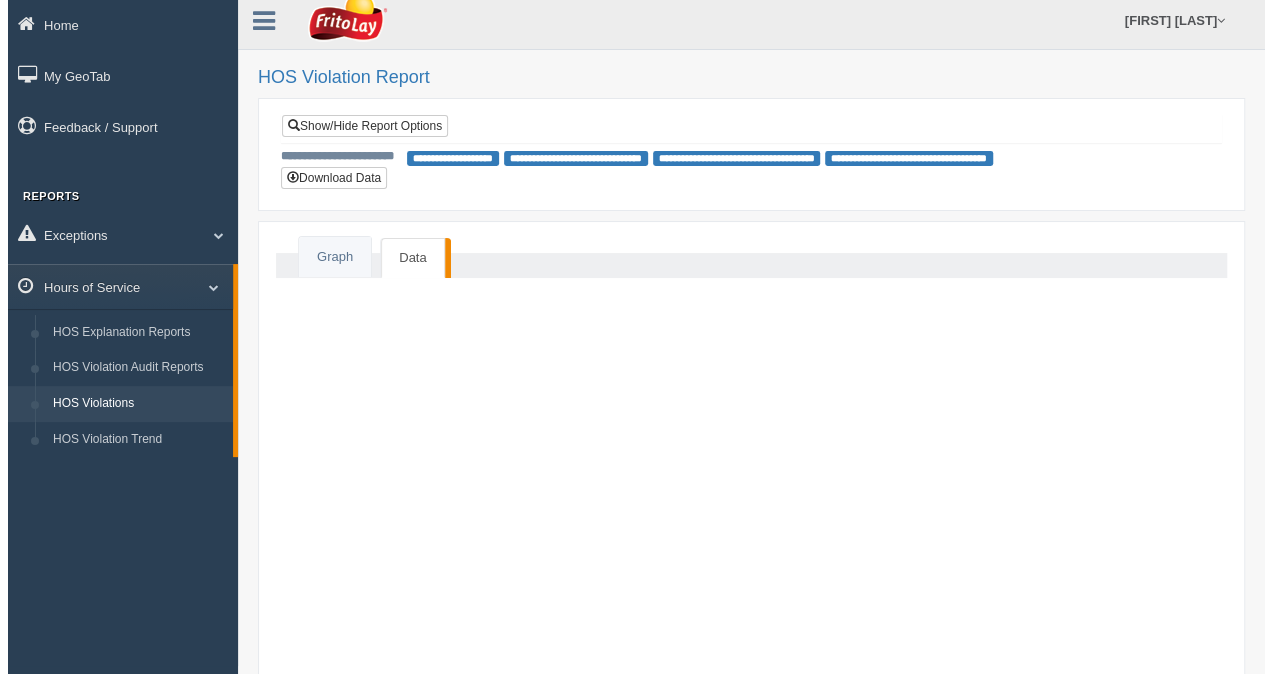 scroll, scrollTop: 0, scrollLeft: 0, axis: both 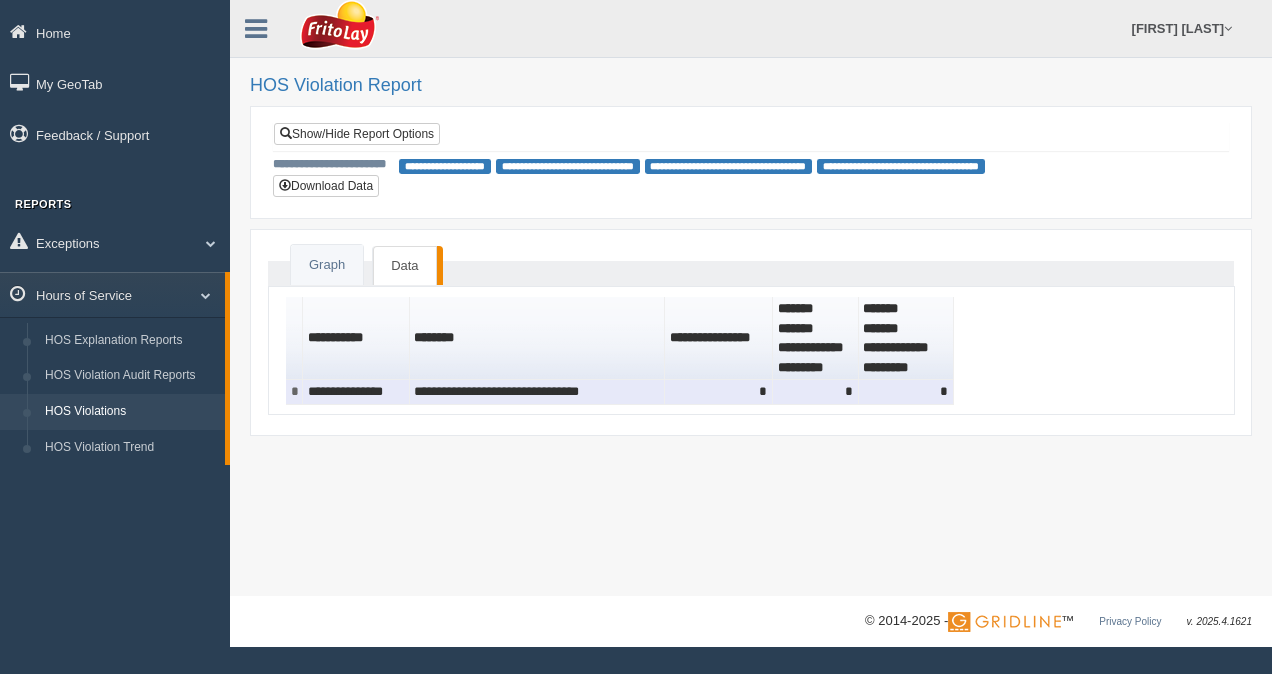 click on "**********" at bounding box center [538, 392] 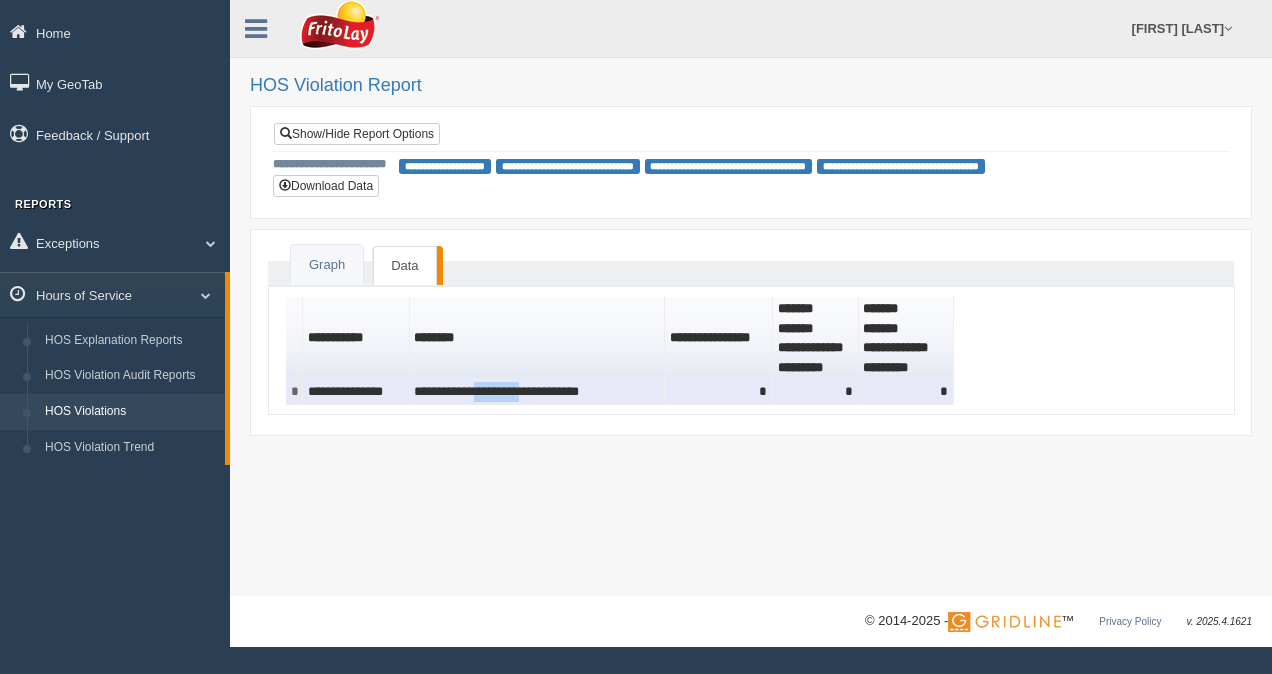 click on "**********" at bounding box center (538, 392) 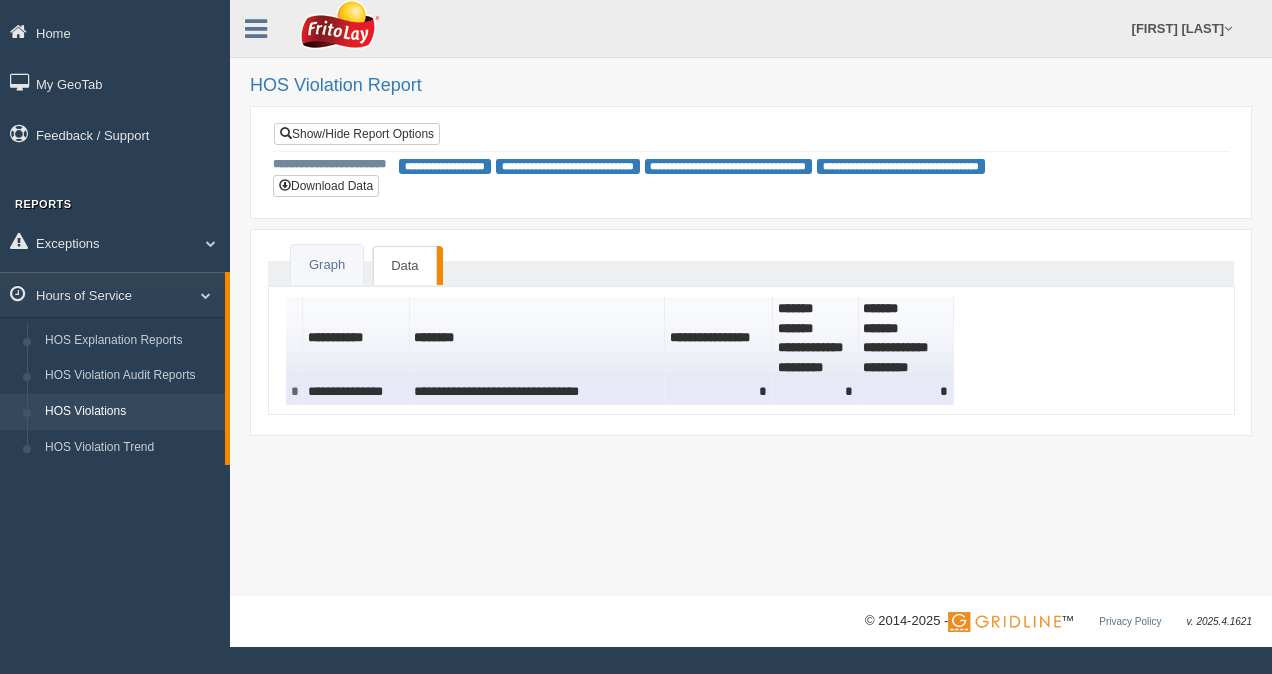 drag, startPoint x: 537, startPoint y: 387, endPoint x: 546, endPoint y: 415, distance: 29.410883 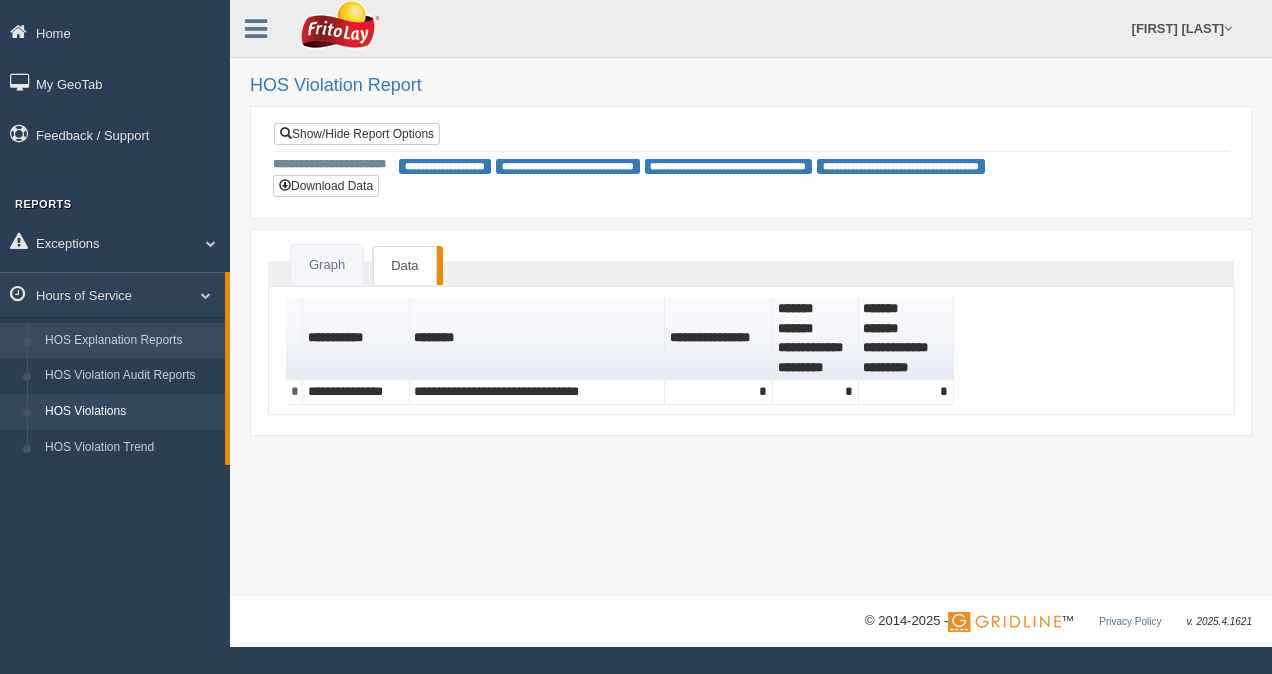 click on "HOS Explanation Reports" at bounding box center [130, 341] 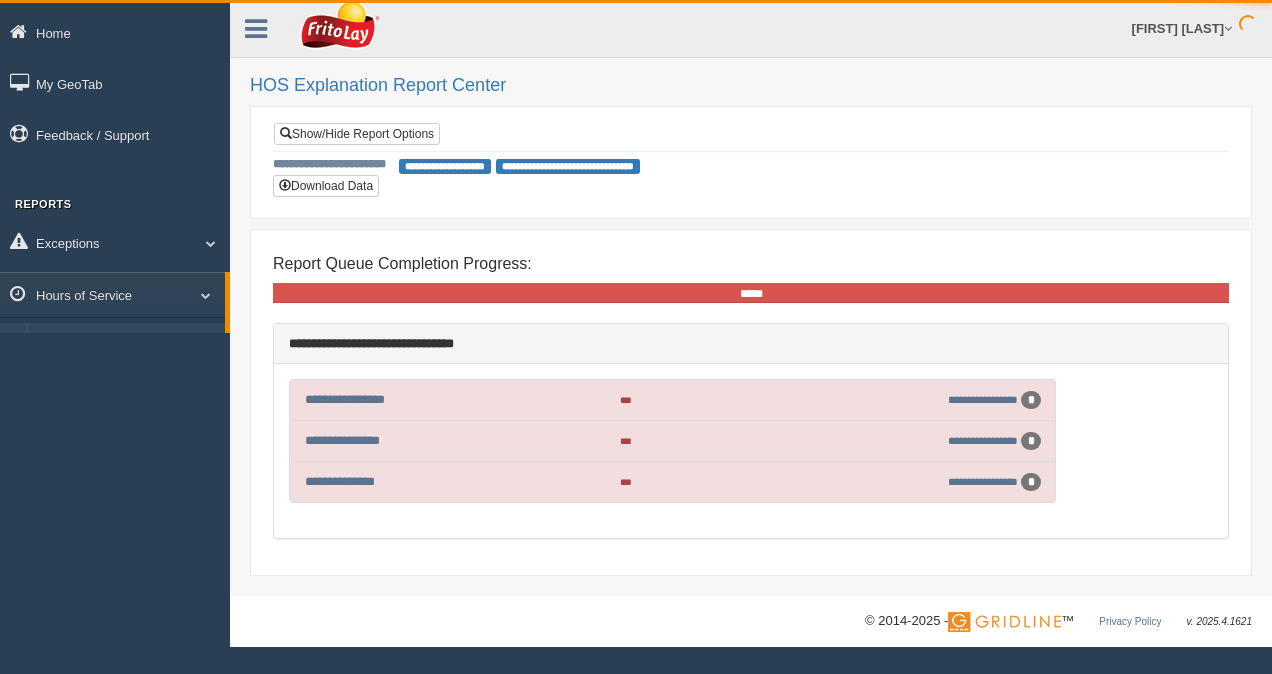 scroll, scrollTop: 0, scrollLeft: 0, axis: both 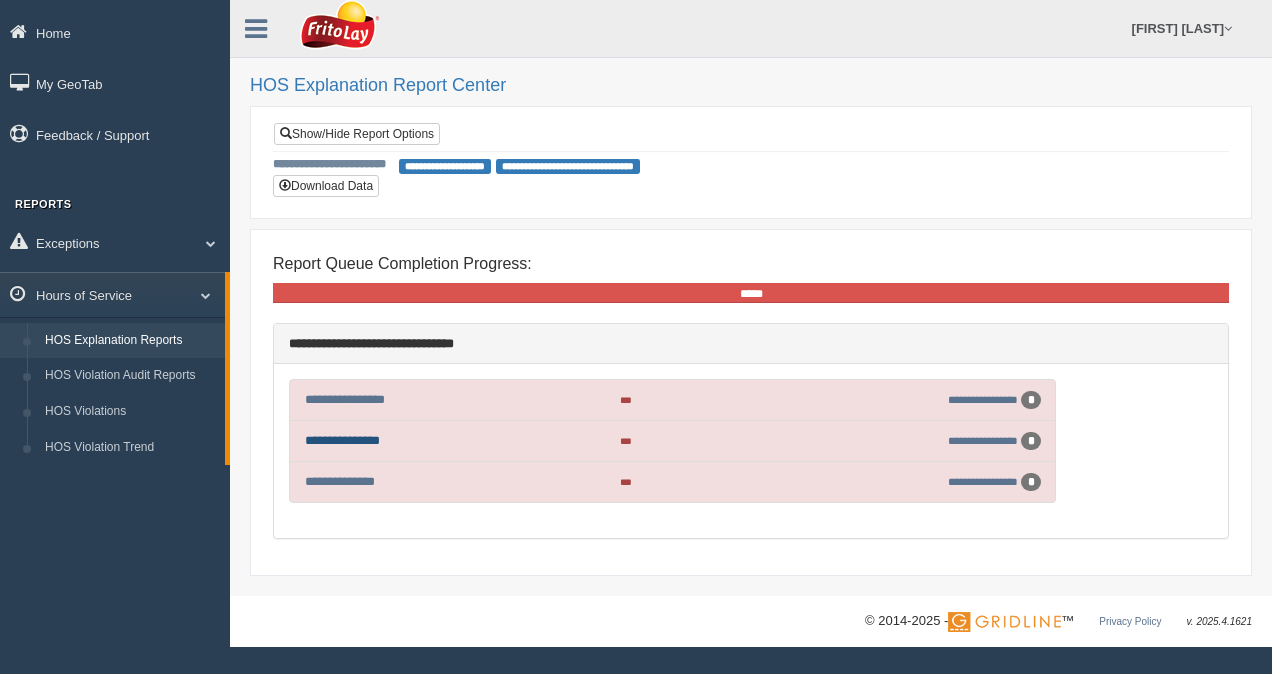 click on "**********" at bounding box center [342, 440] 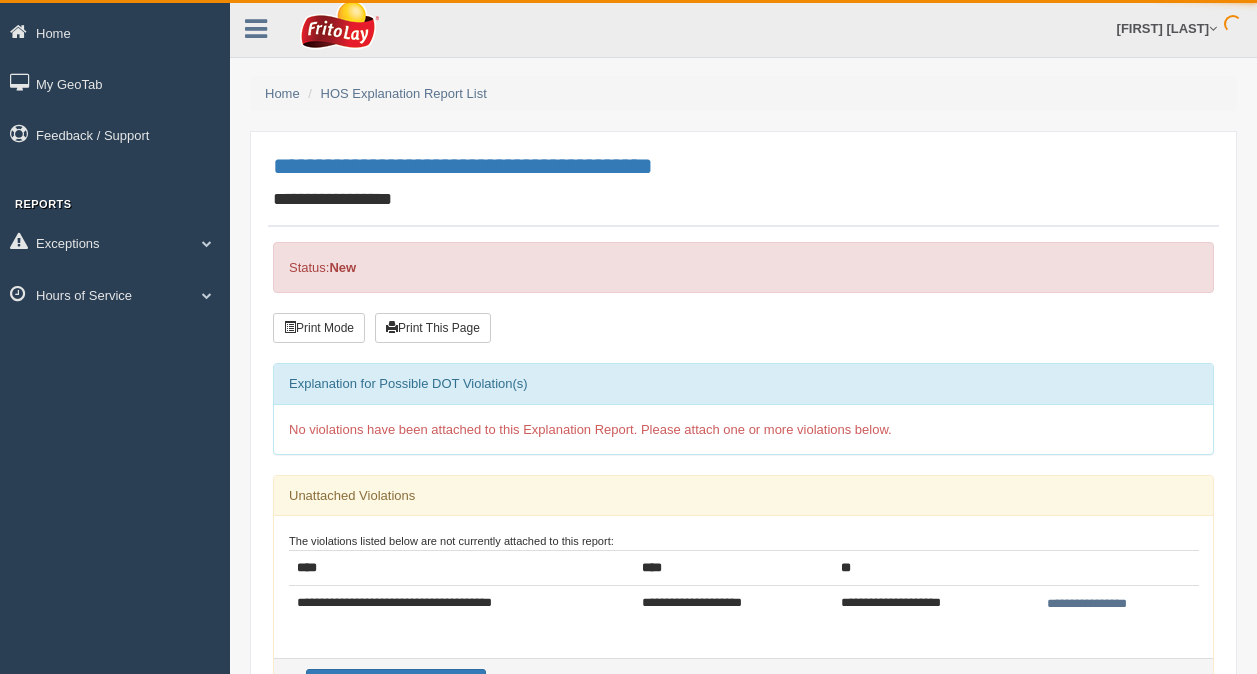 scroll, scrollTop: 0, scrollLeft: 0, axis: both 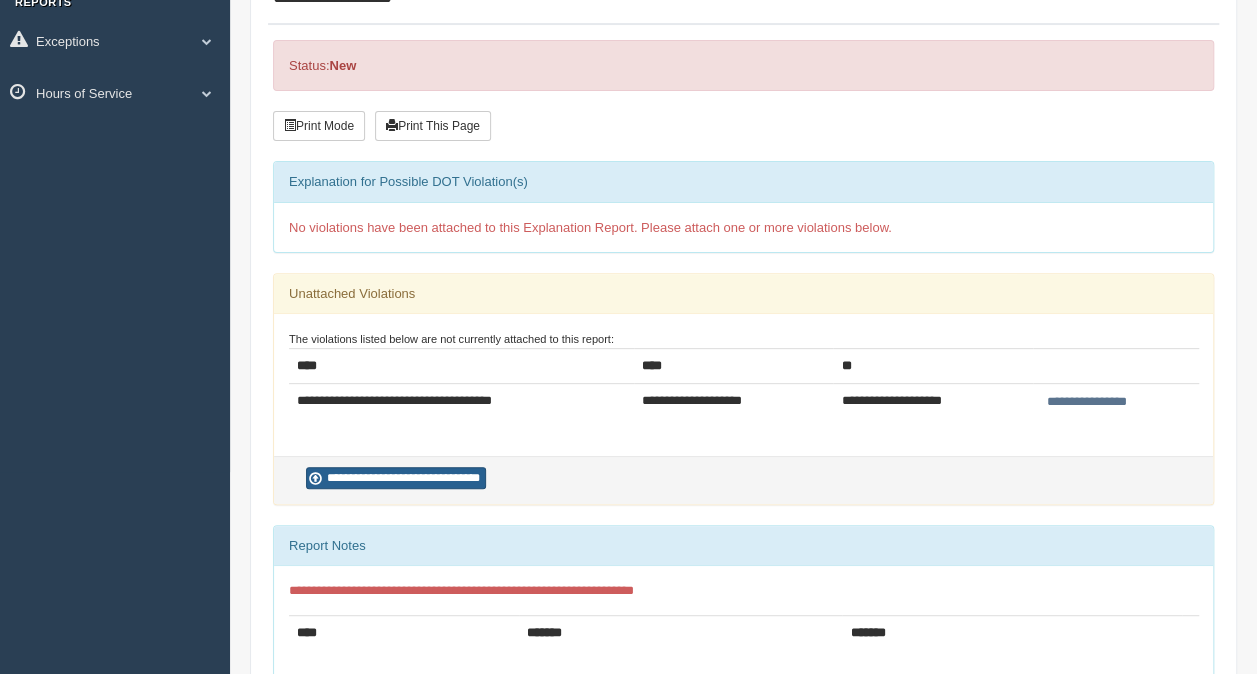 click on "**********" at bounding box center (396, 478) 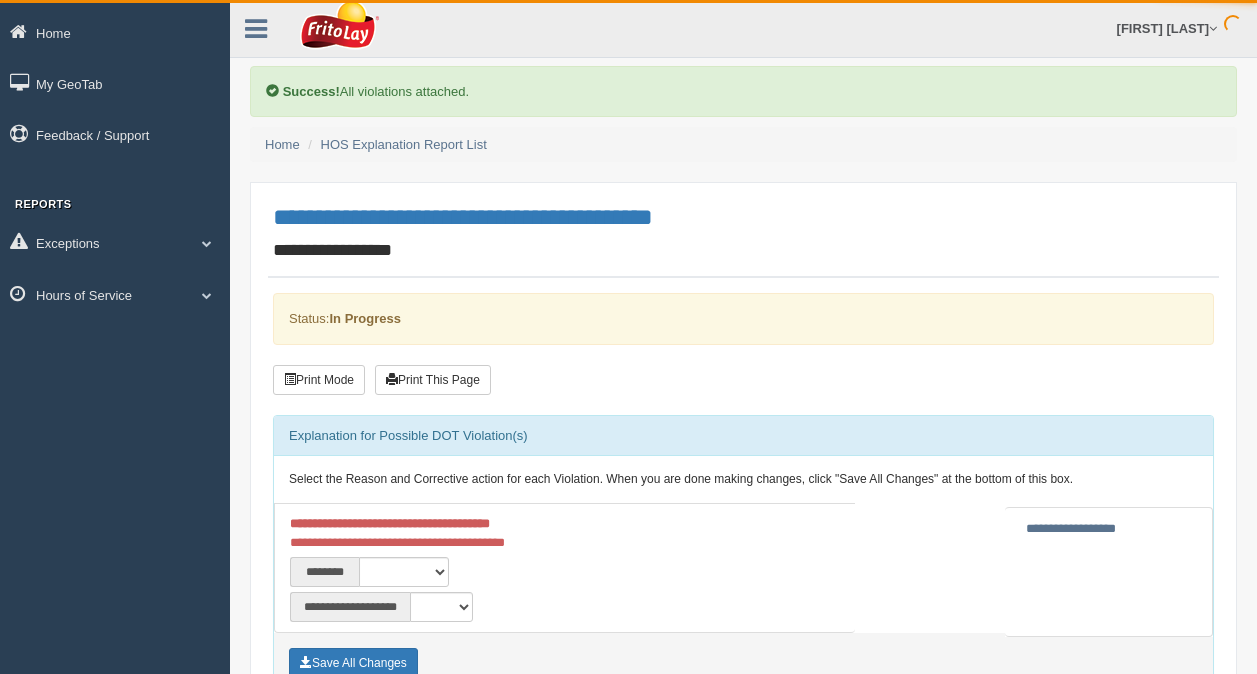 scroll, scrollTop: 0, scrollLeft: 0, axis: both 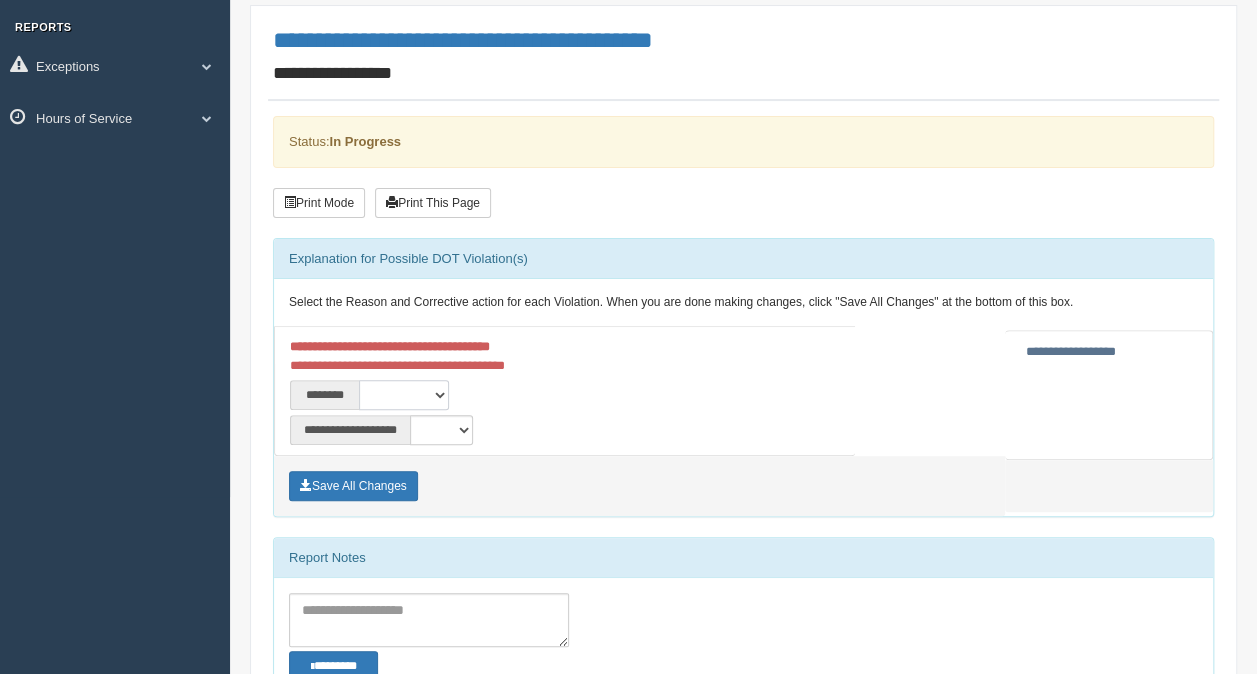 click on "**********" at bounding box center [404, 395] 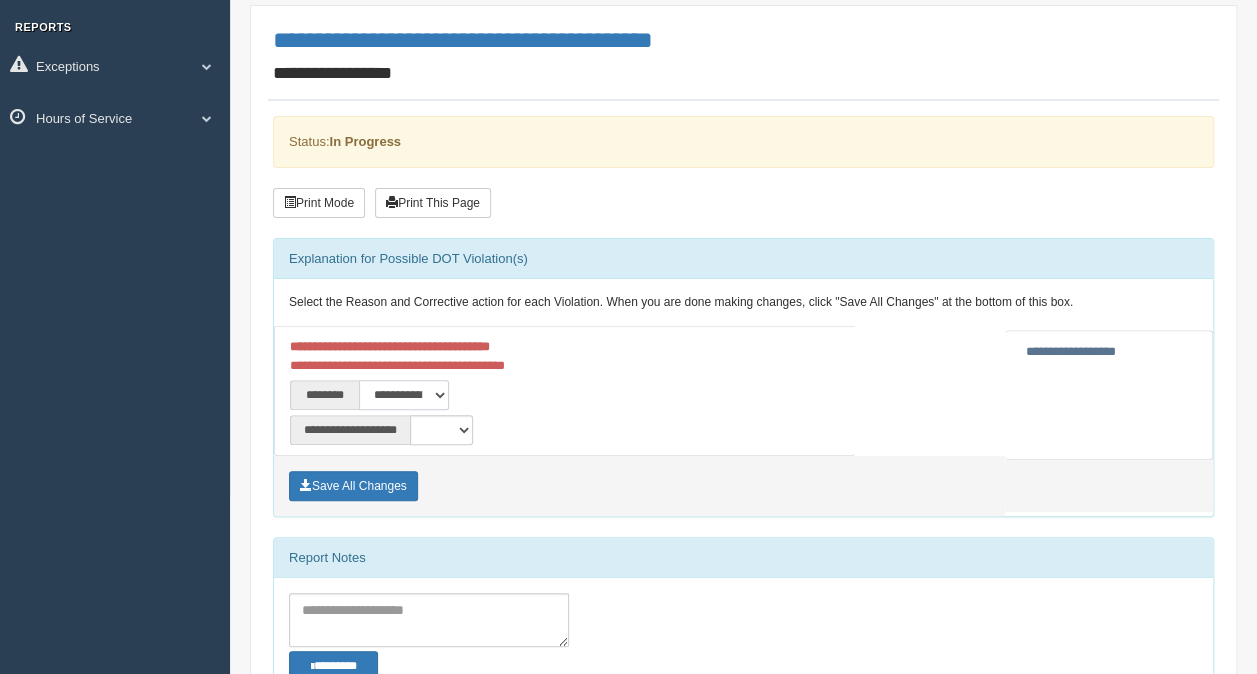 click on "**********" at bounding box center [404, 395] 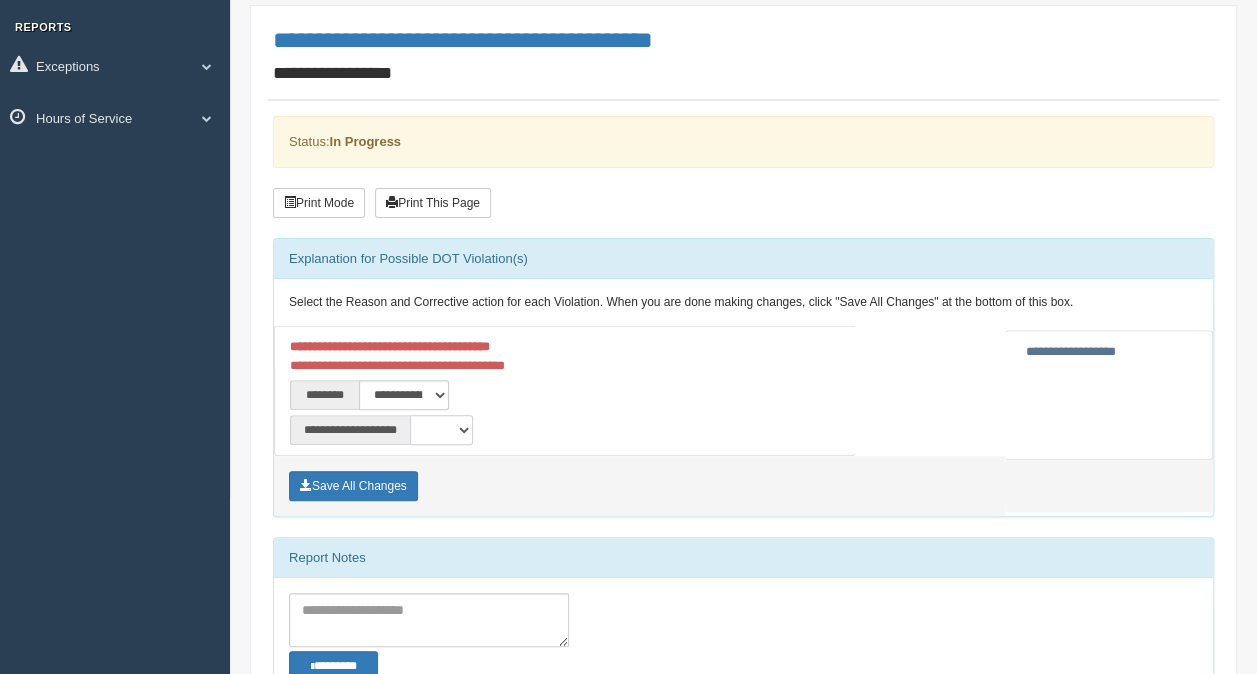click on "**********" at bounding box center (441, 430) 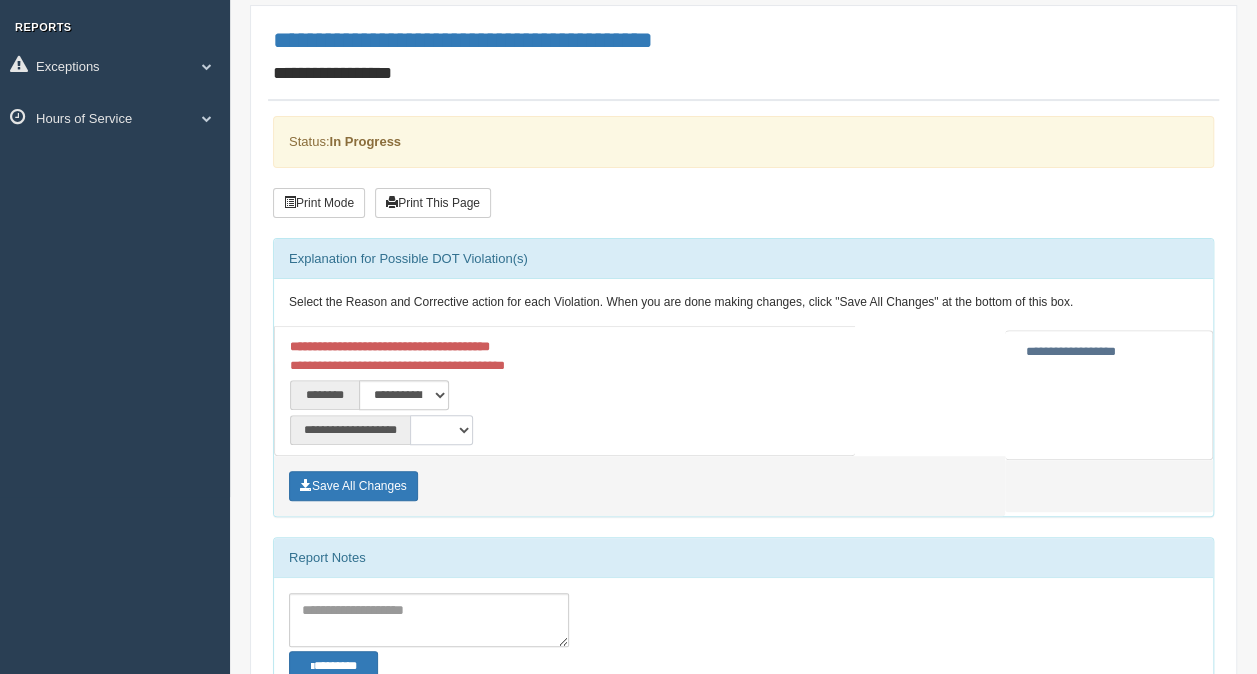 select on "**" 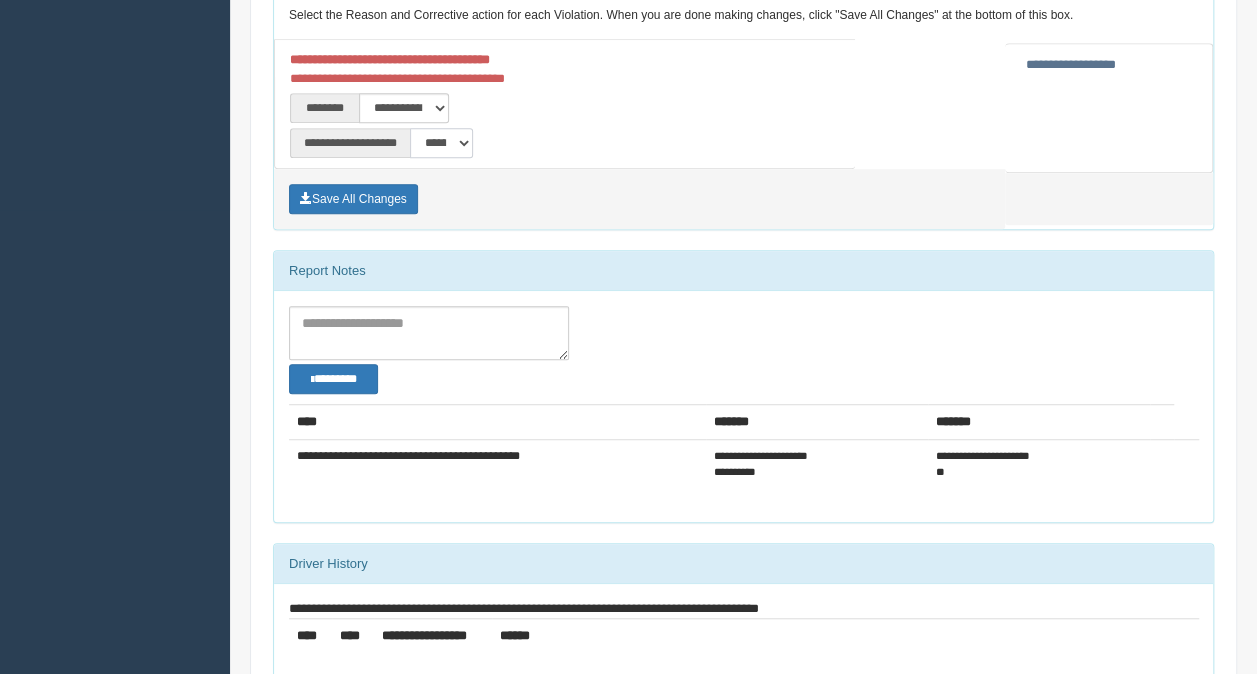 scroll, scrollTop: 454, scrollLeft: 0, axis: vertical 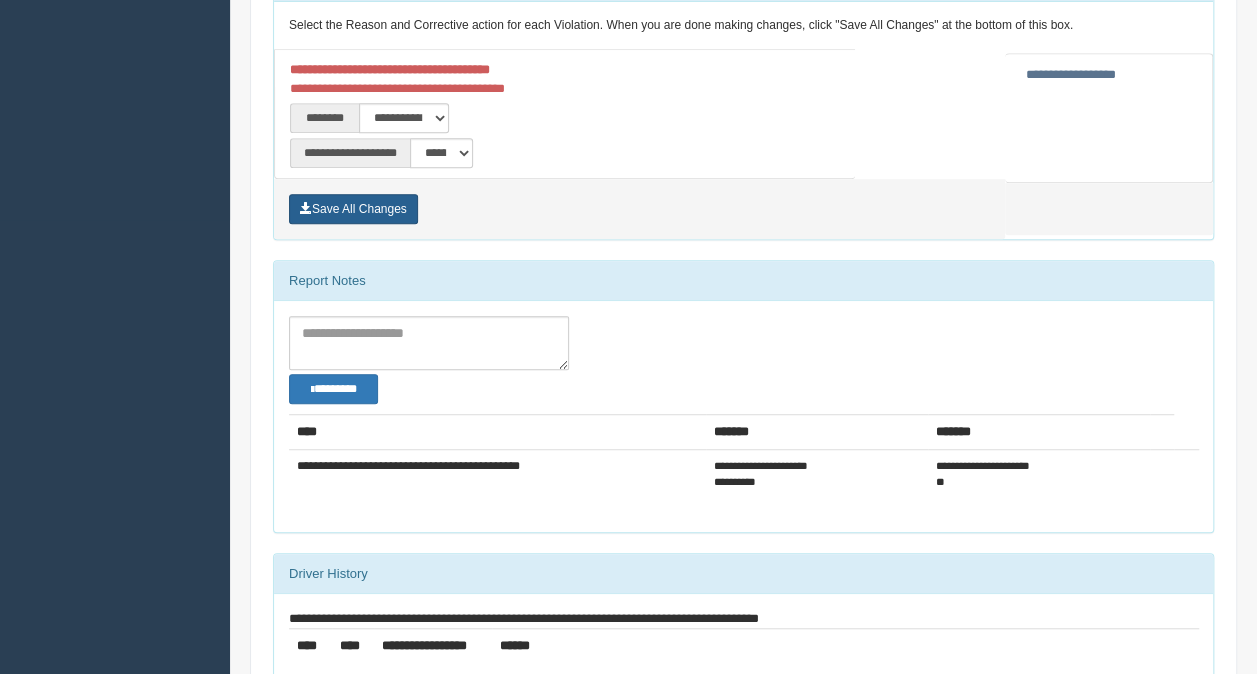 click on "Save All Changes" at bounding box center [353, 209] 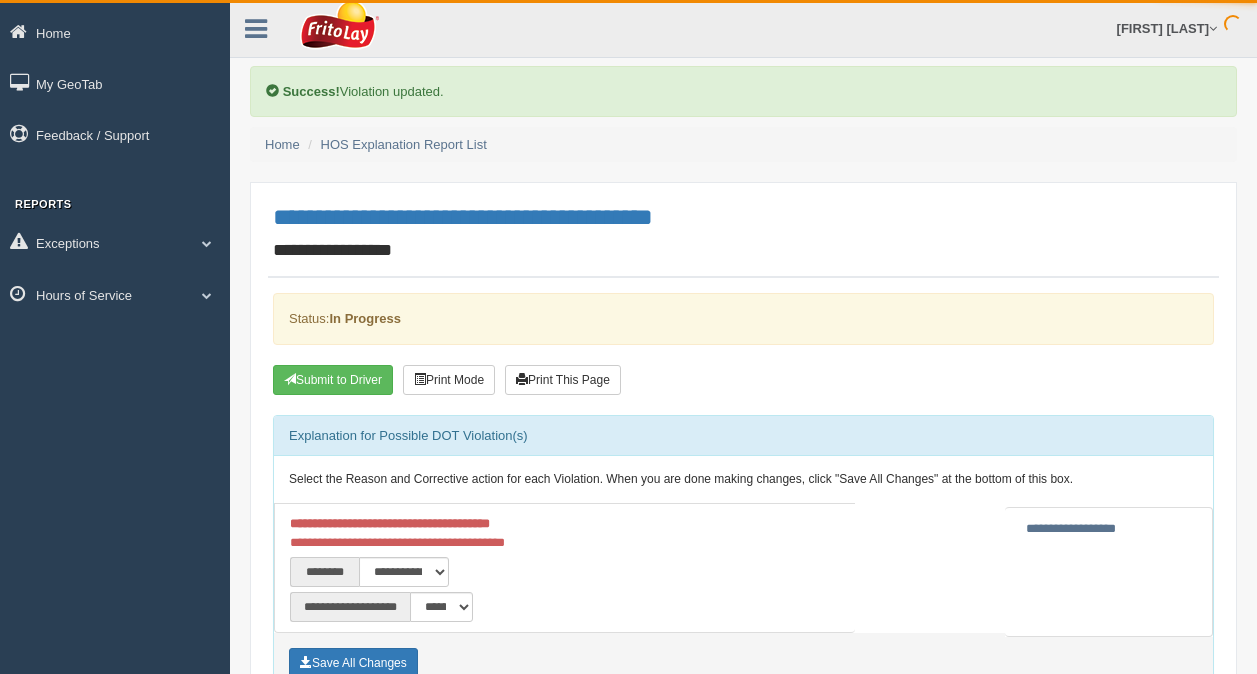 scroll, scrollTop: 0, scrollLeft: 0, axis: both 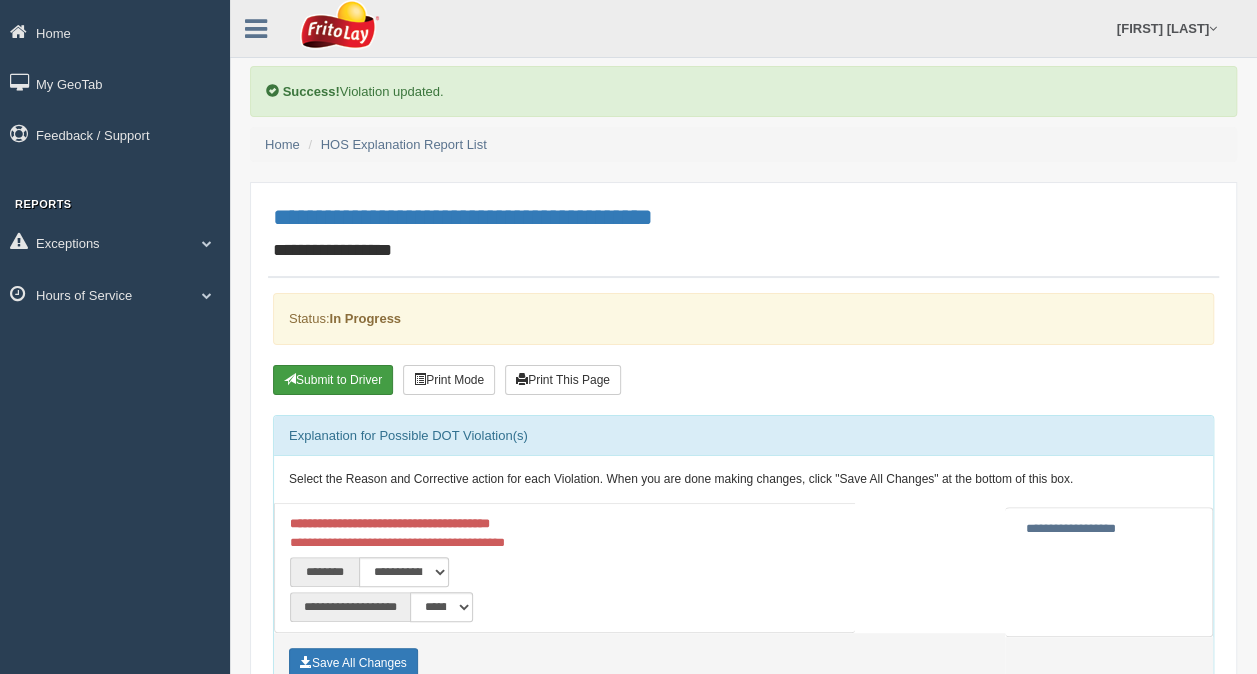 click on "Submit to Driver" at bounding box center (333, 380) 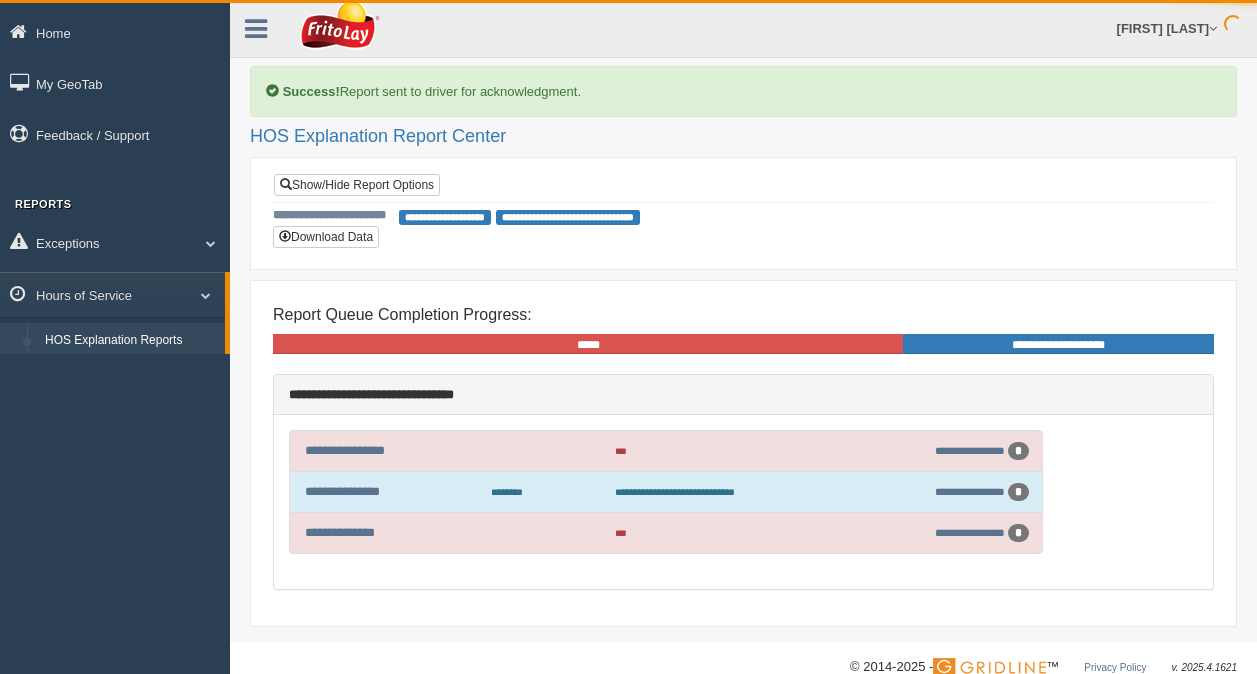 scroll, scrollTop: 0, scrollLeft: 0, axis: both 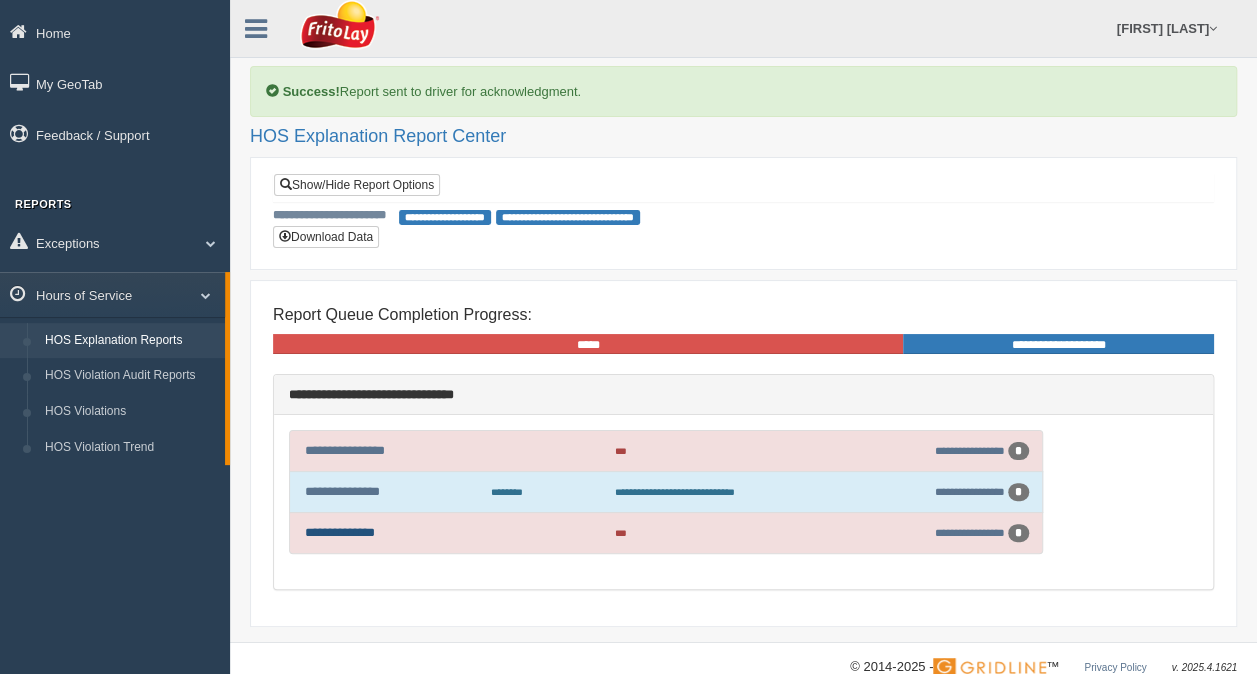 click on "**********" at bounding box center [340, 532] 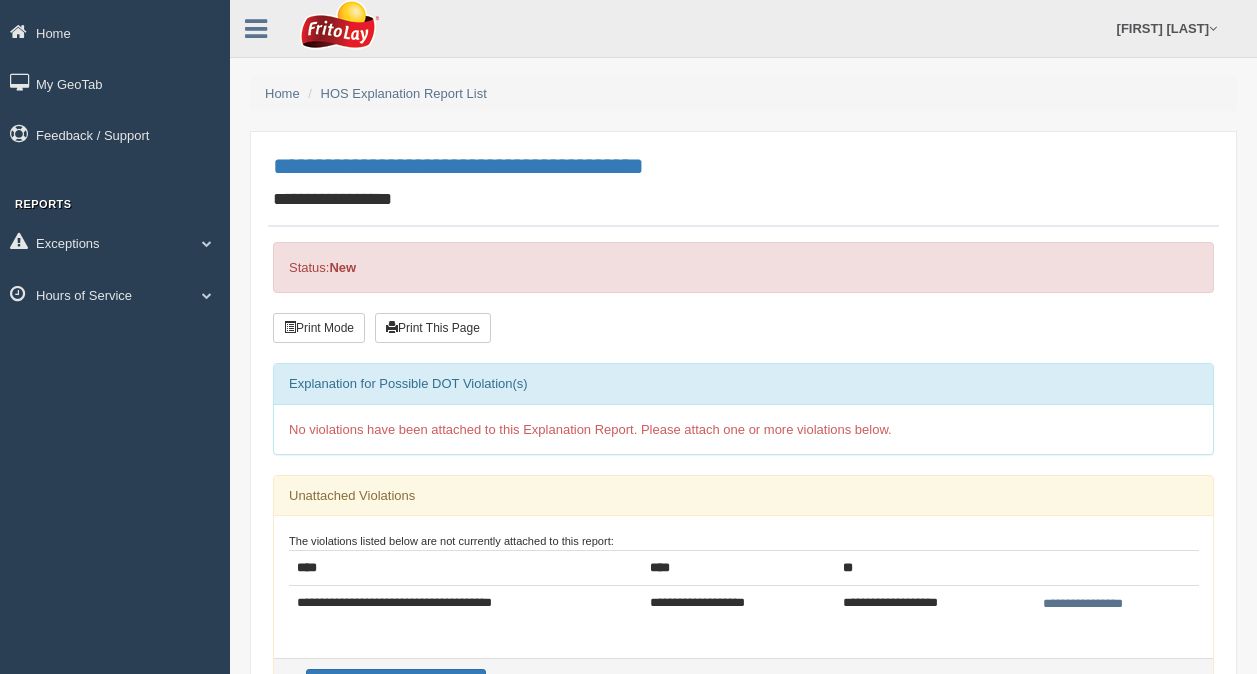 scroll, scrollTop: 0, scrollLeft: 0, axis: both 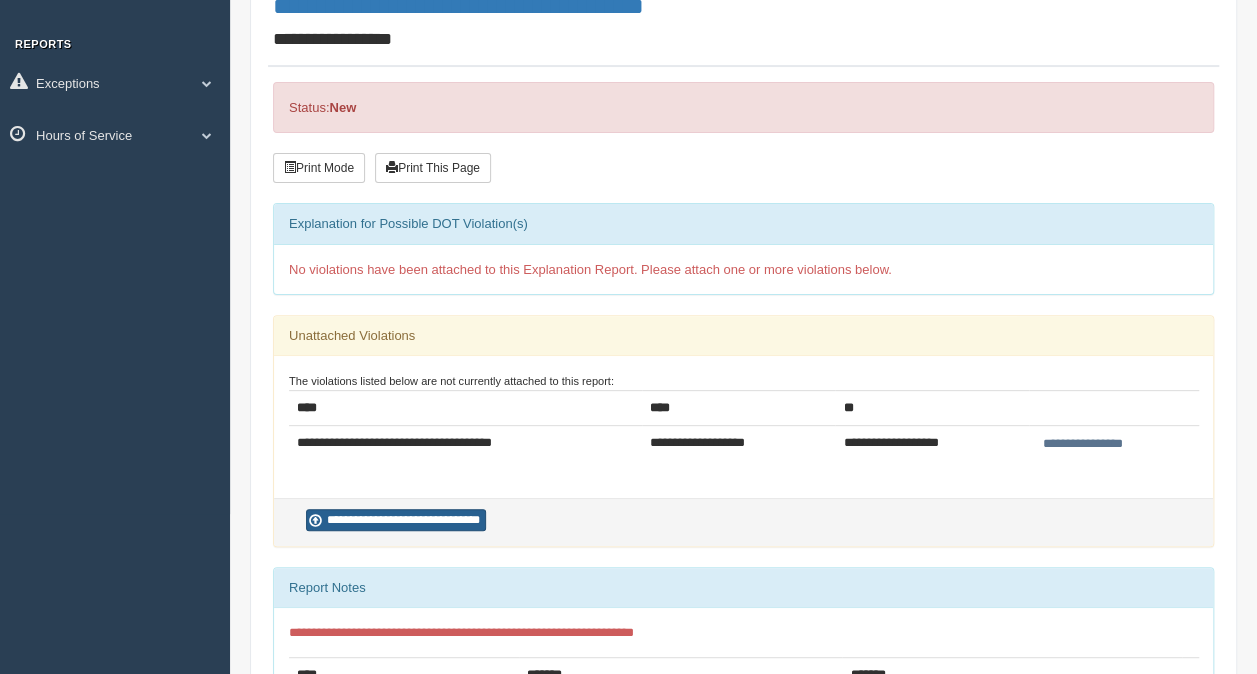 click on "**********" at bounding box center (396, 520) 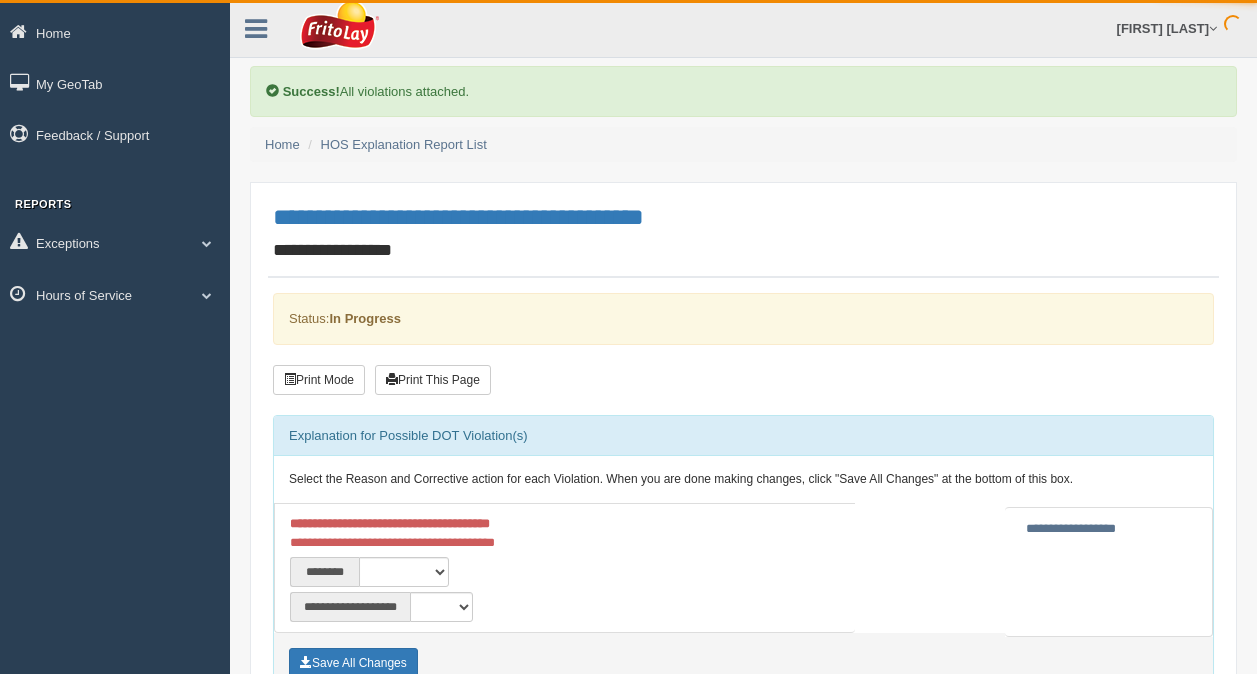 scroll, scrollTop: 0, scrollLeft: 0, axis: both 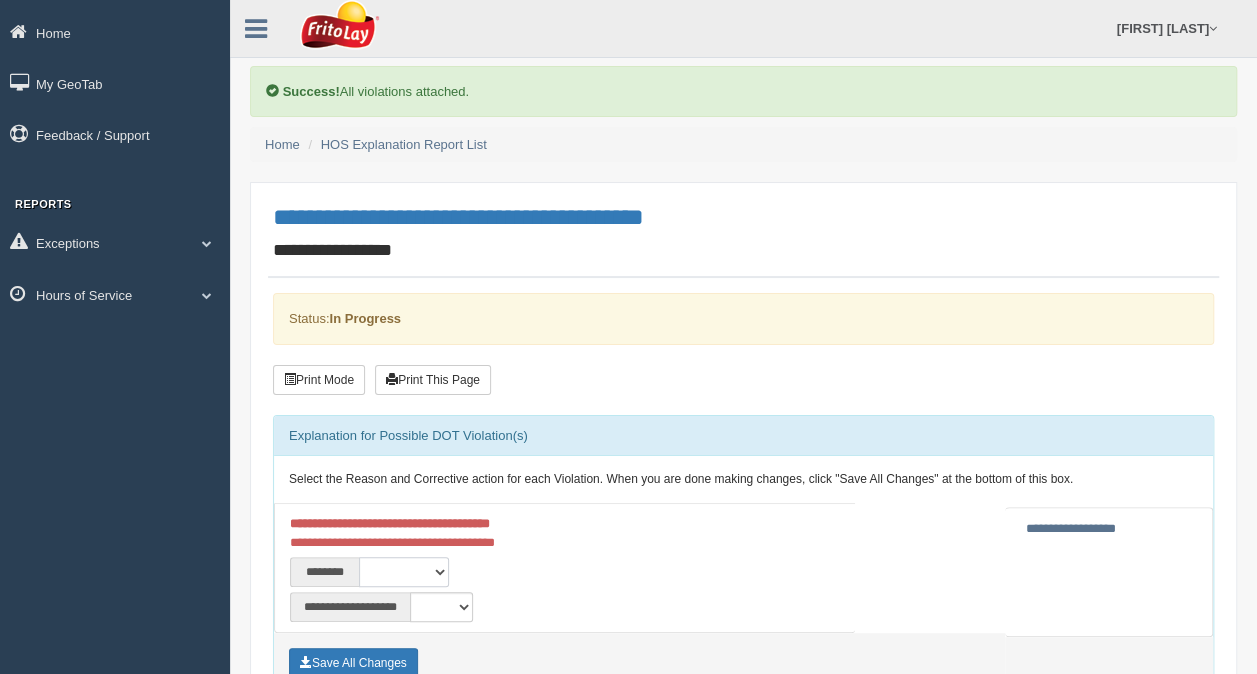 click on "**********" at bounding box center [404, 572] 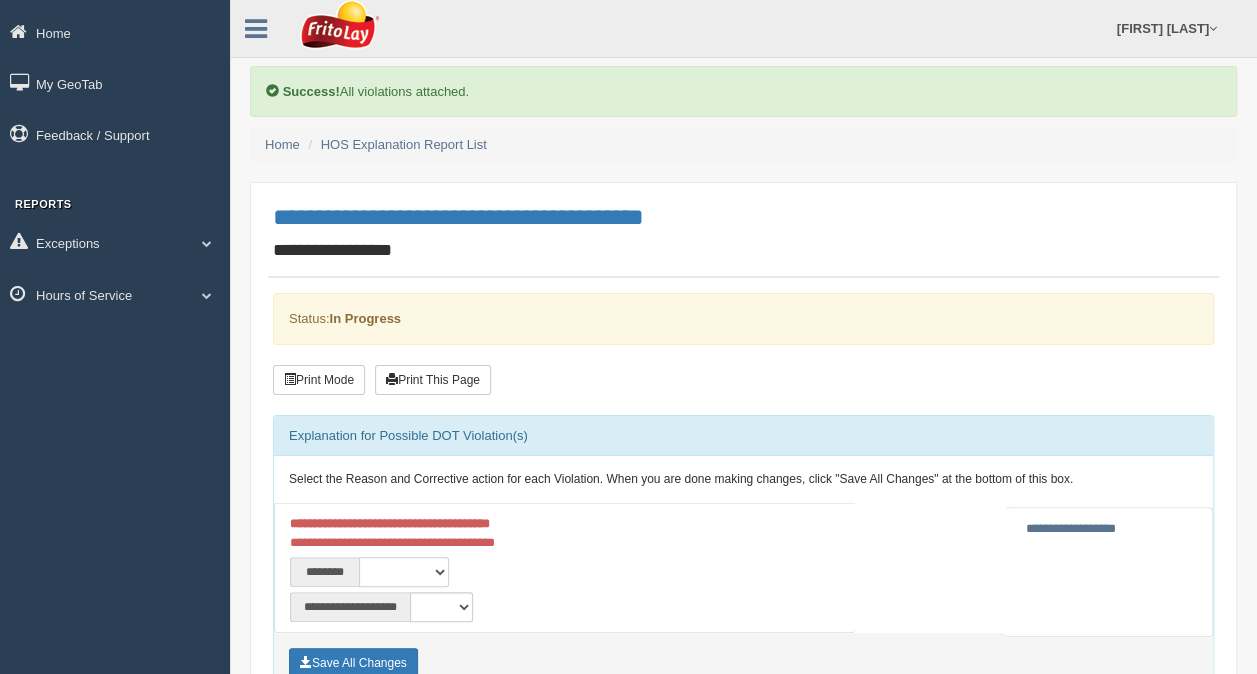 select on "****" 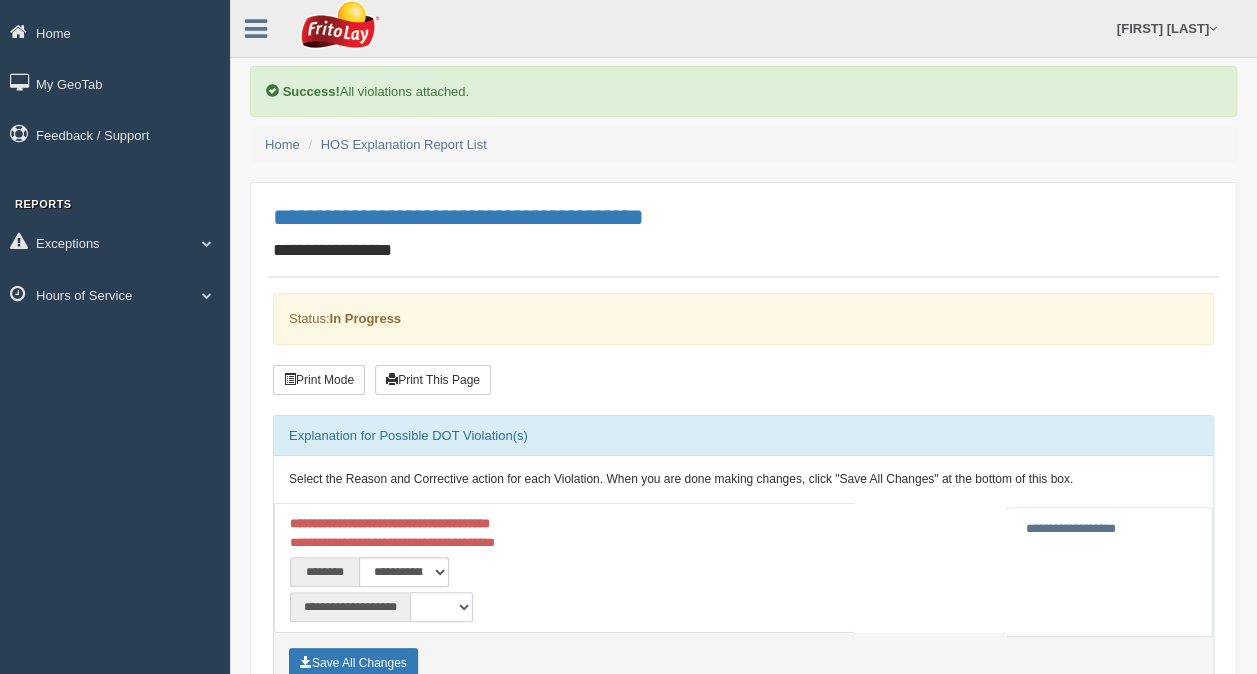 click on "**********" at bounding box center [441, 607] 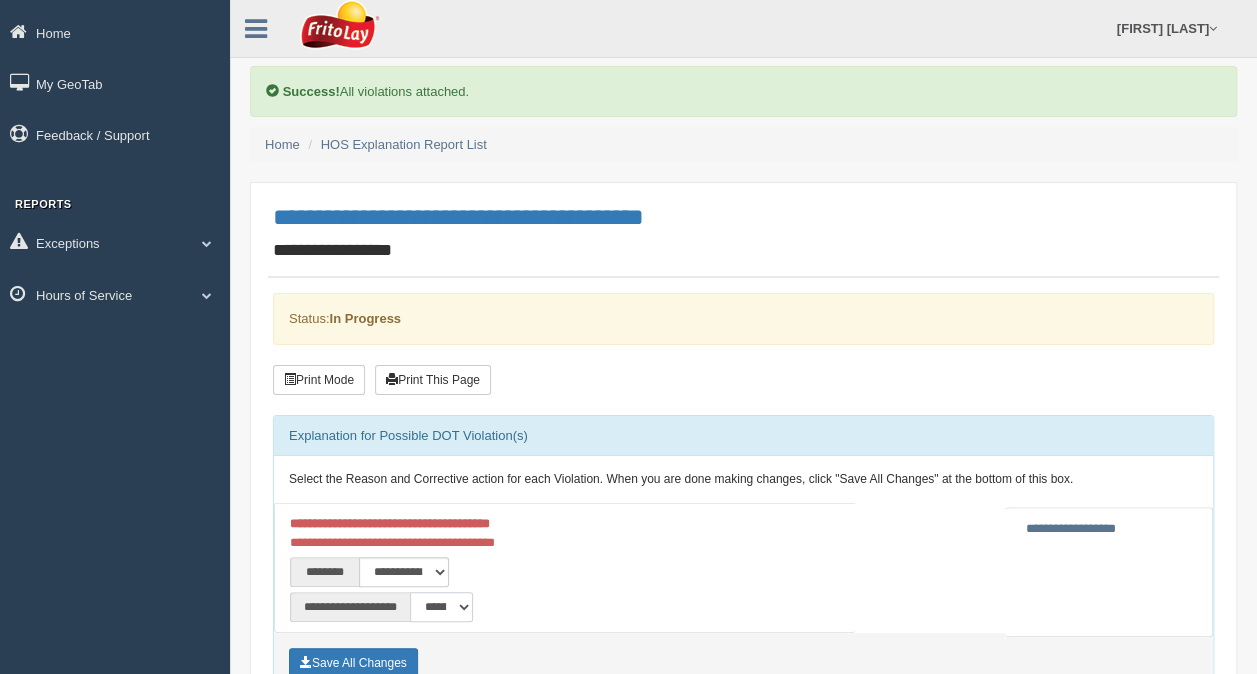 click on "**********" at bounding box center (441, 607) 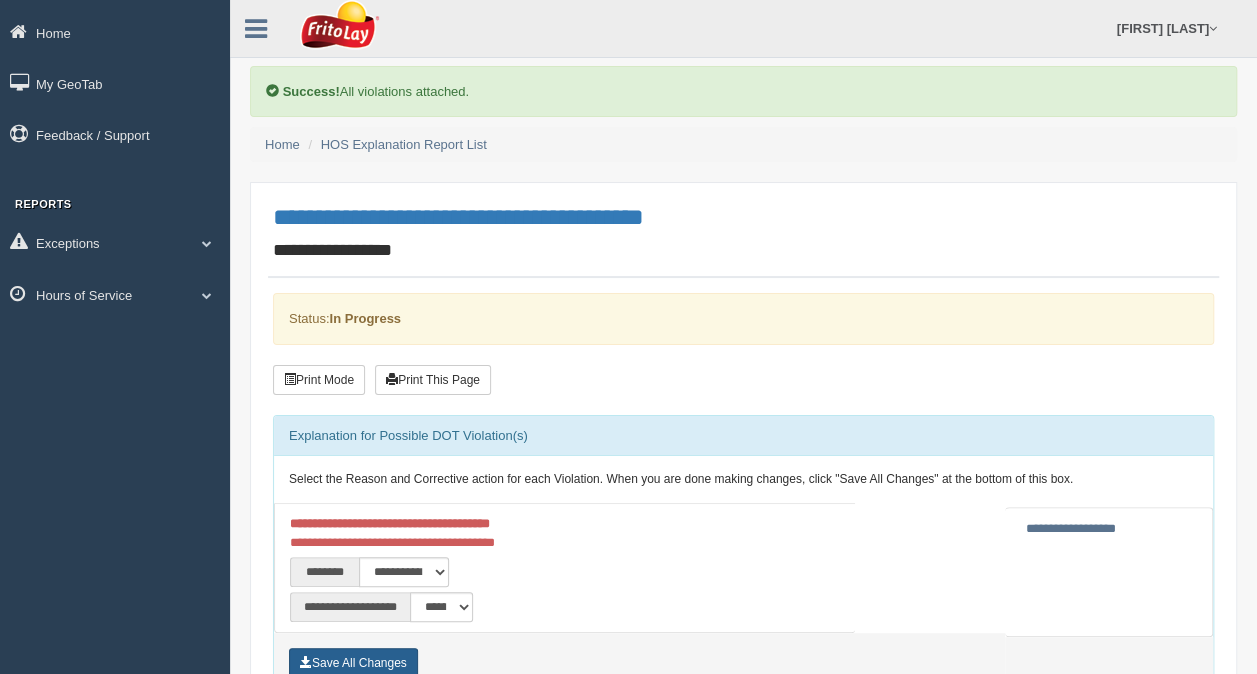 click on "Save All Changes" at bounding box center (353, 663) 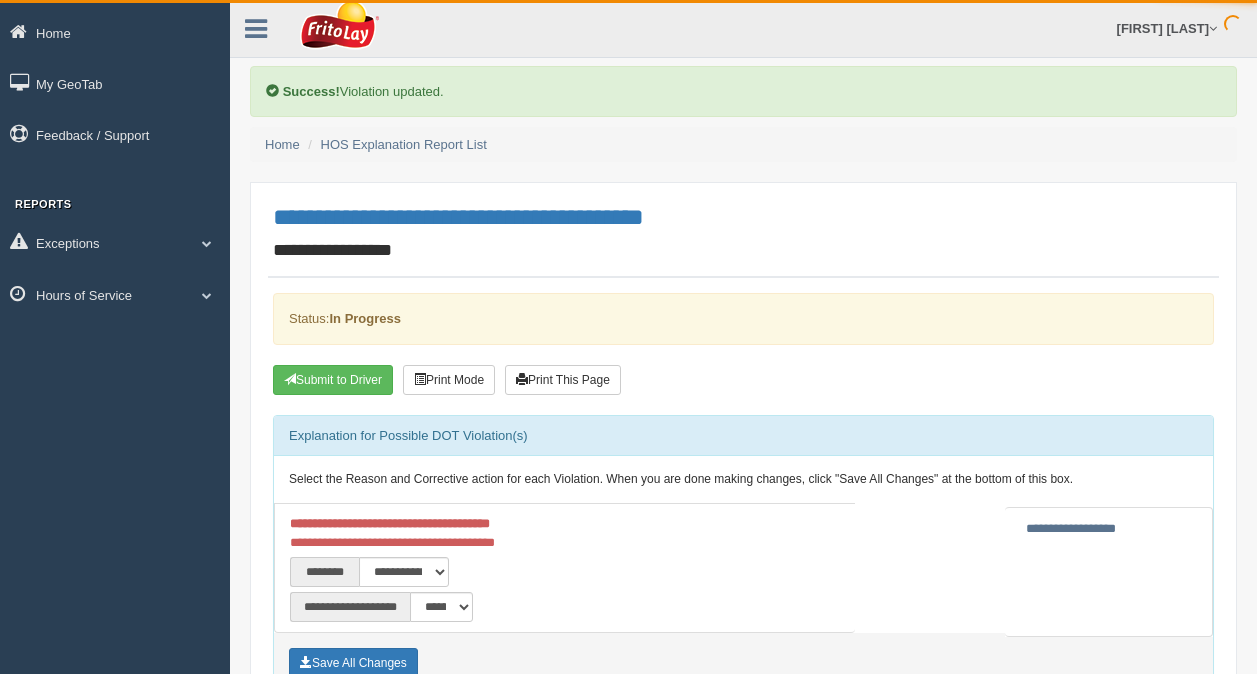 scroll, scrollTop: 0, scrollLeft: 0, axis: both 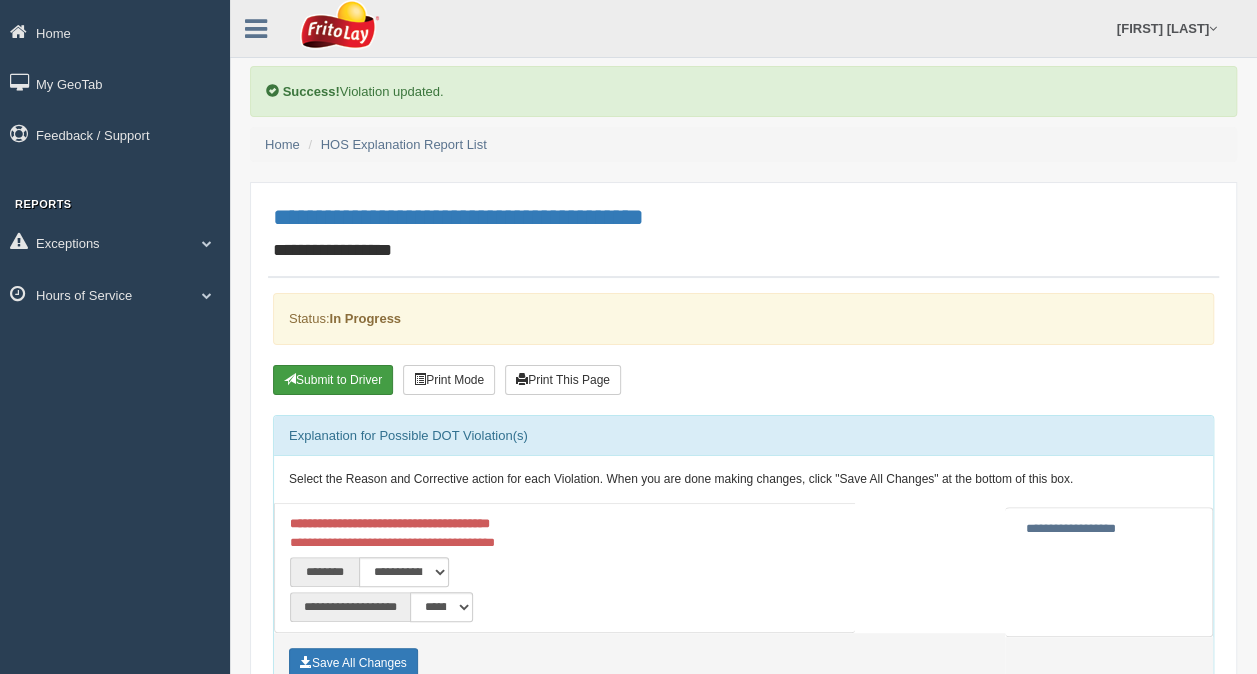 click on "Submit to Driver" at bounding box center [333, 380] 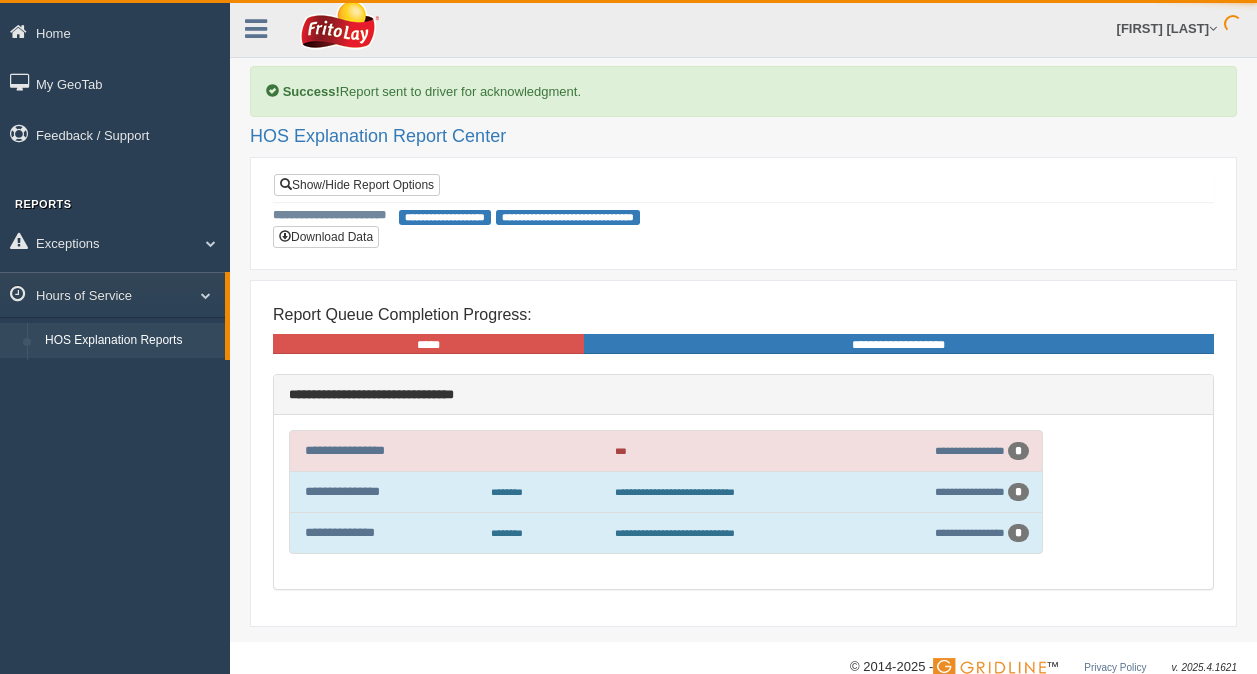 scroll, scrollTop: 0, scrollLeft: 0, axis: both 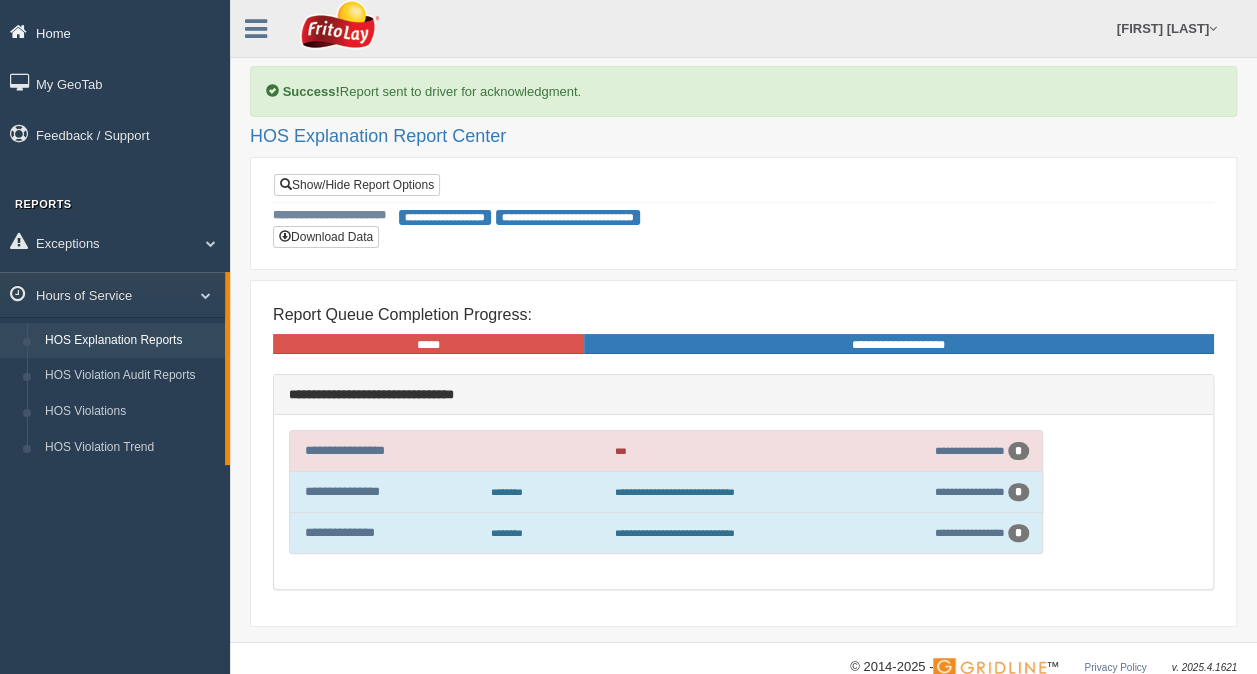 click on "Home" at bounding box center [115, 32] 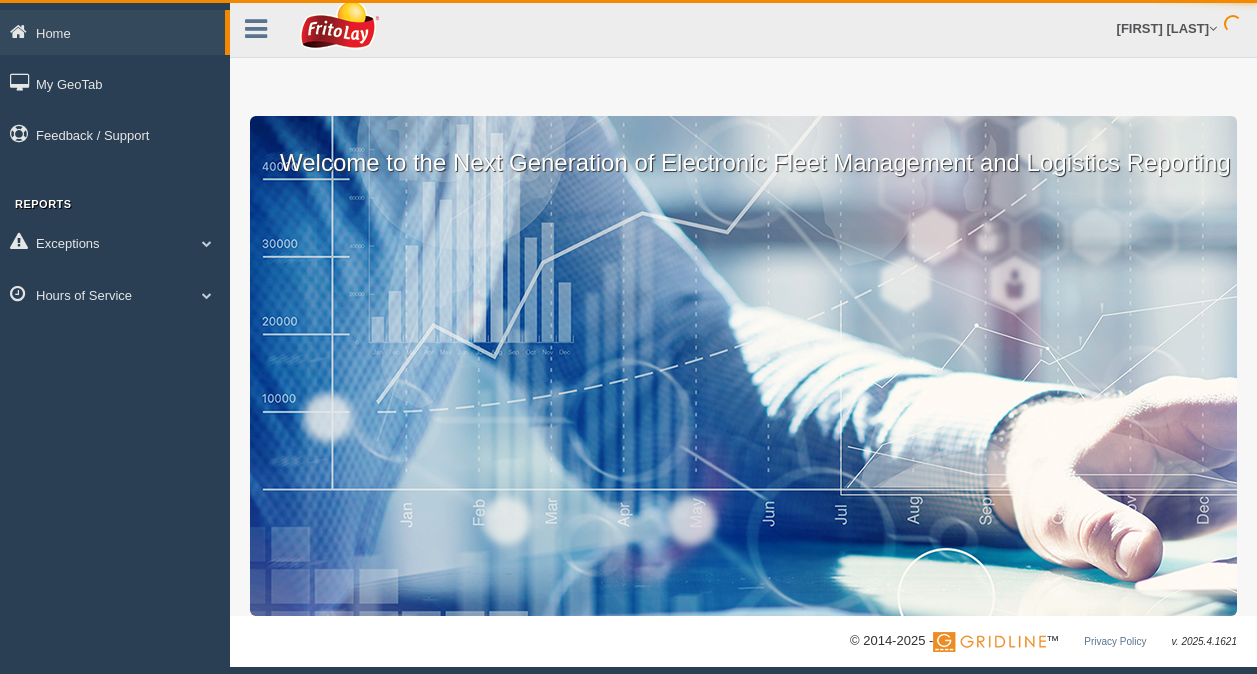 scroll, scrollTop: 0, scrollLeft: 0, axis: both 